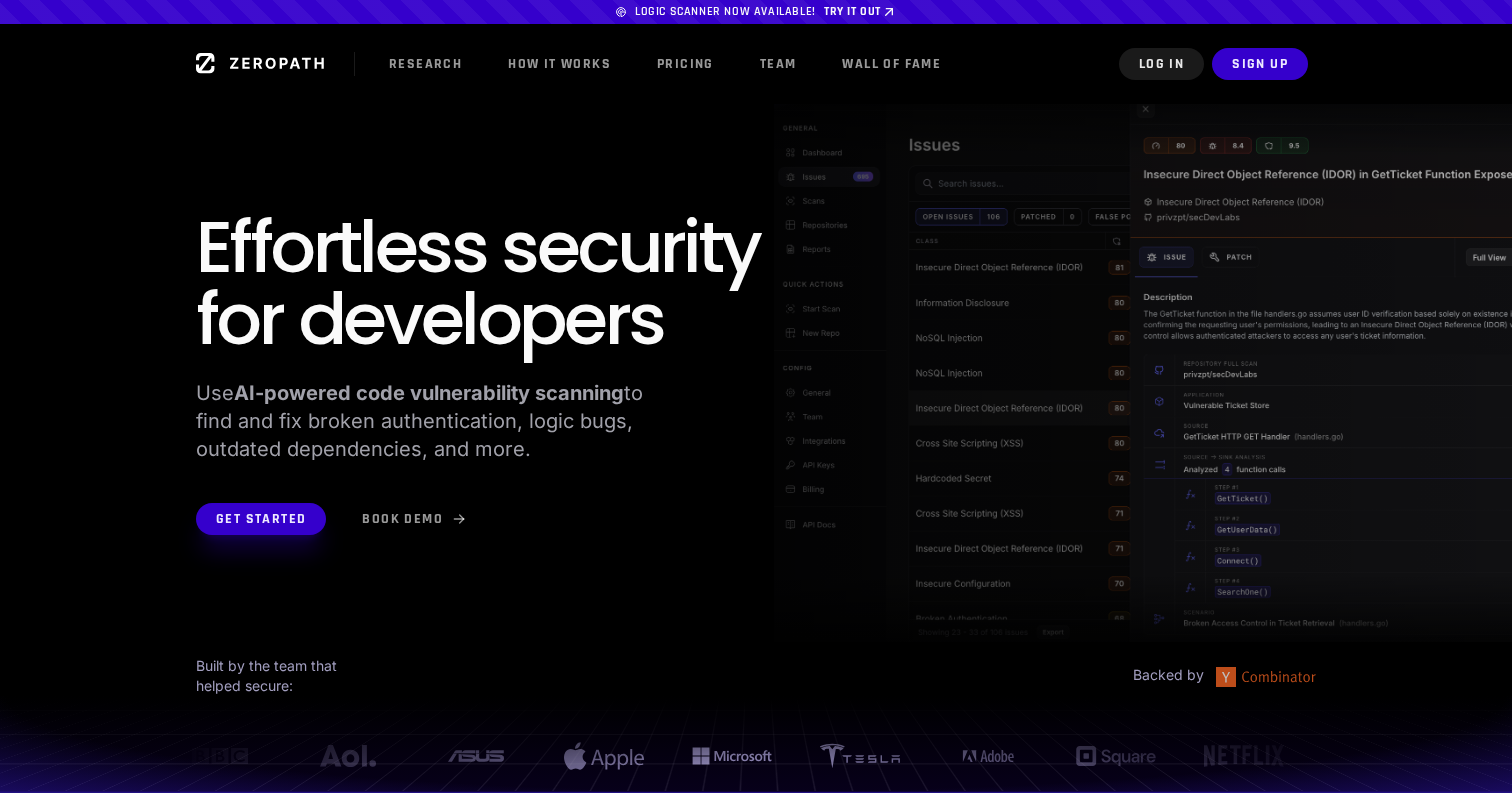 scroll, scrollTop: 0, scrollLeft: 0, axis: both 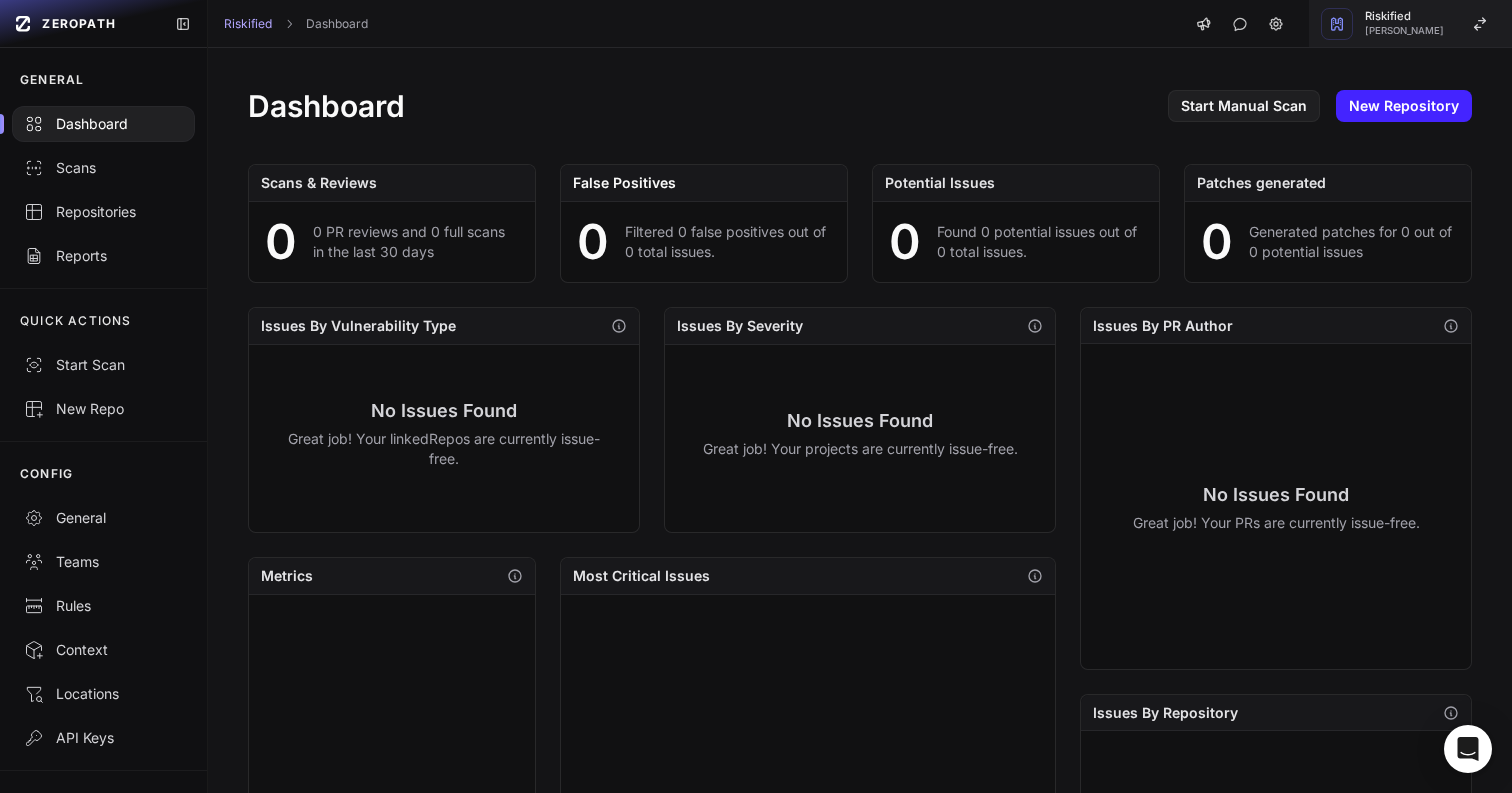 click on "Riskified   Ilya Malchin" 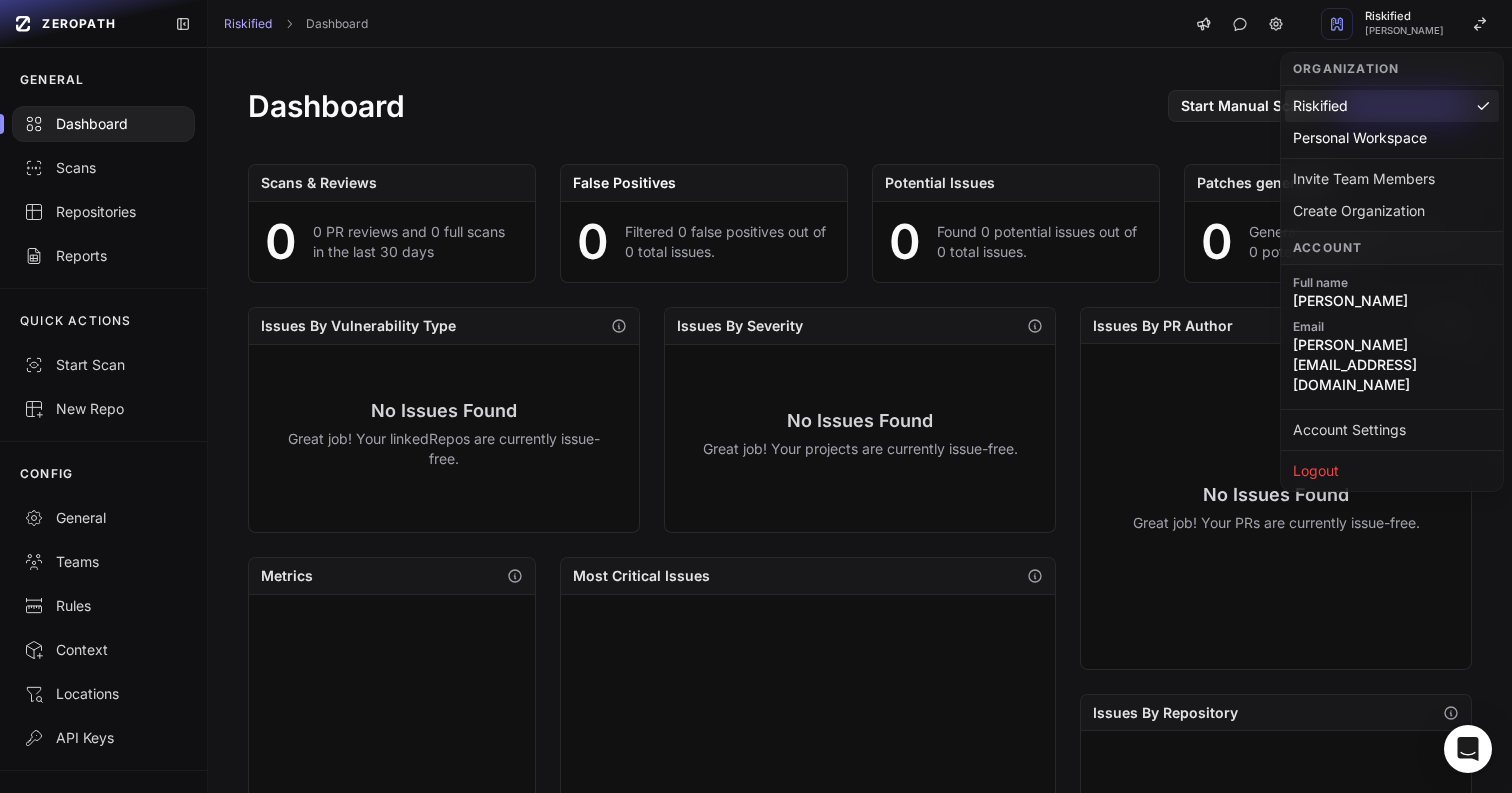 click on "Dashboard   Start Manual Scan     New Repository" at bounding box center (860, 106) 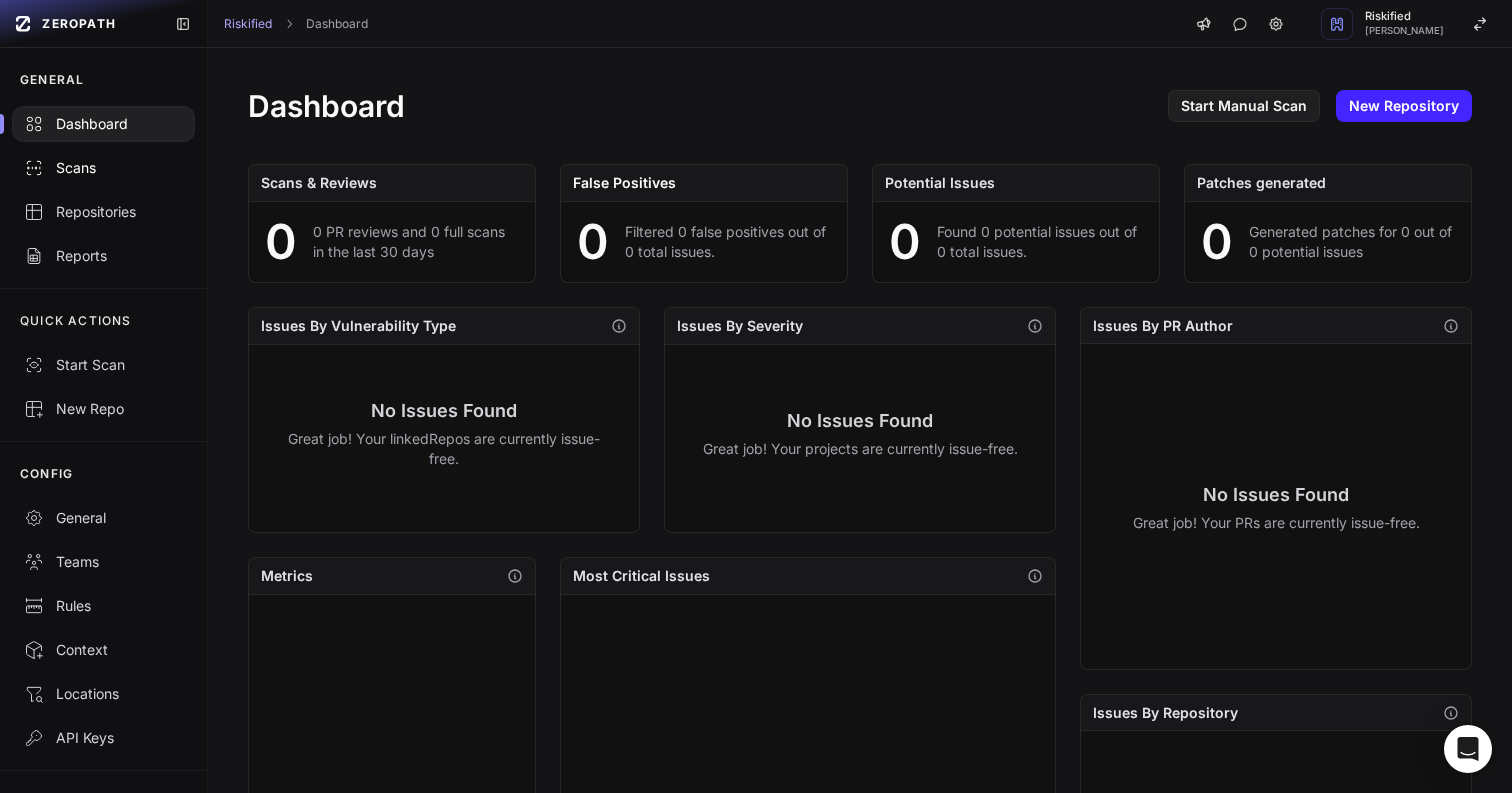 click on "Scans" at bounding box center [103, 168] 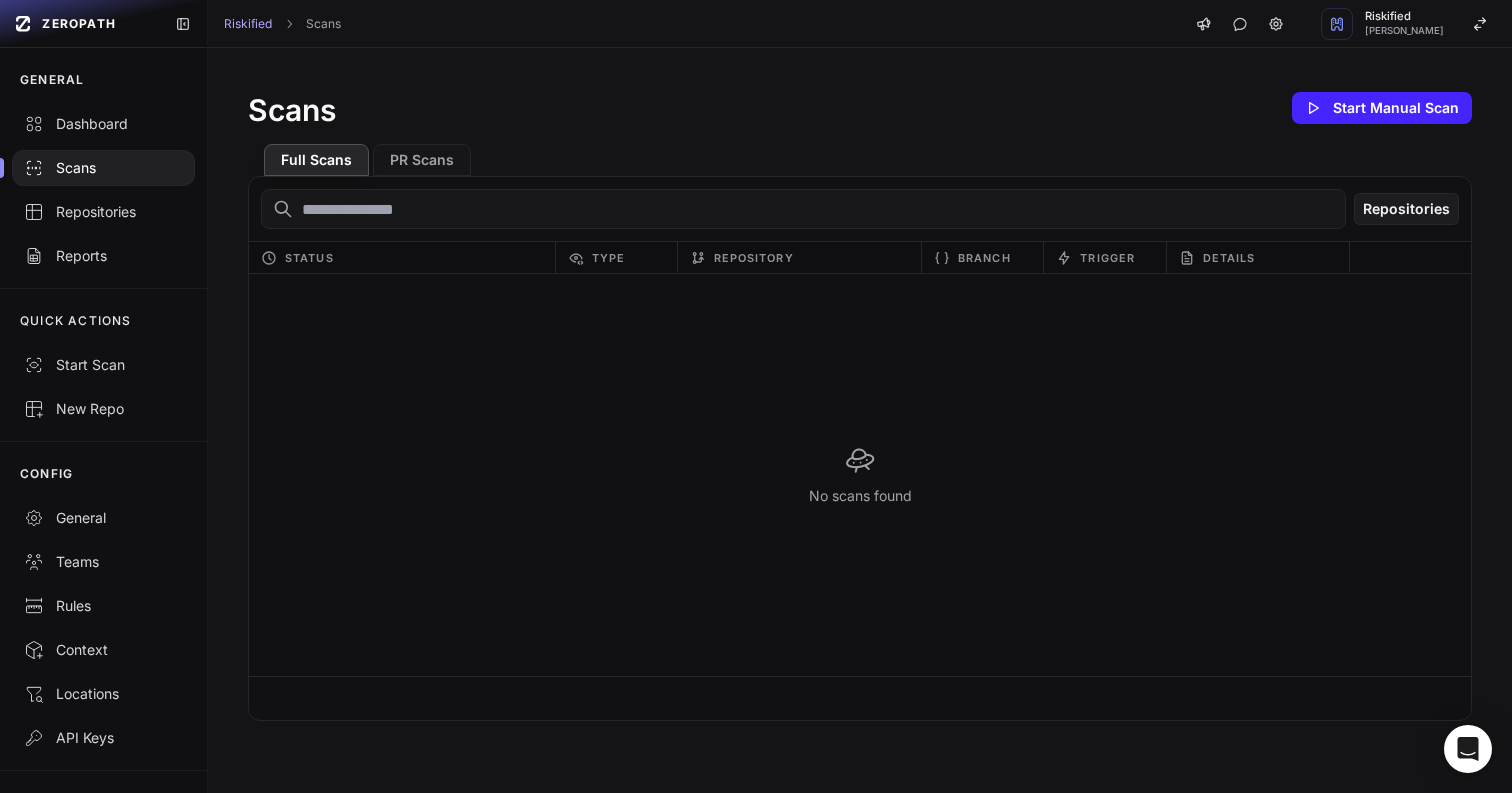 click on "Repositories" at bounding box center (860, 209) 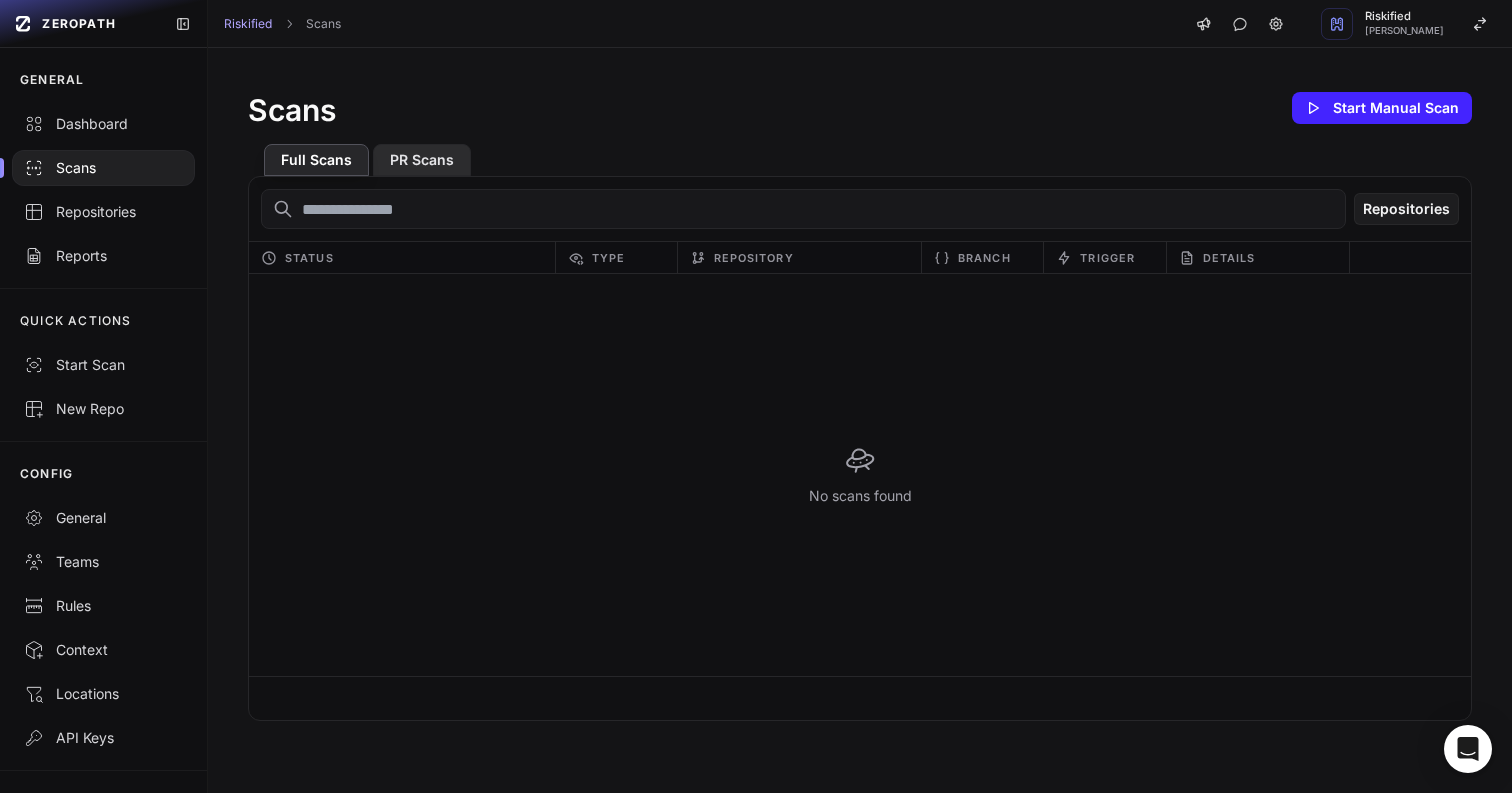 click on "PR Scans" at bounding box center [422, 160] 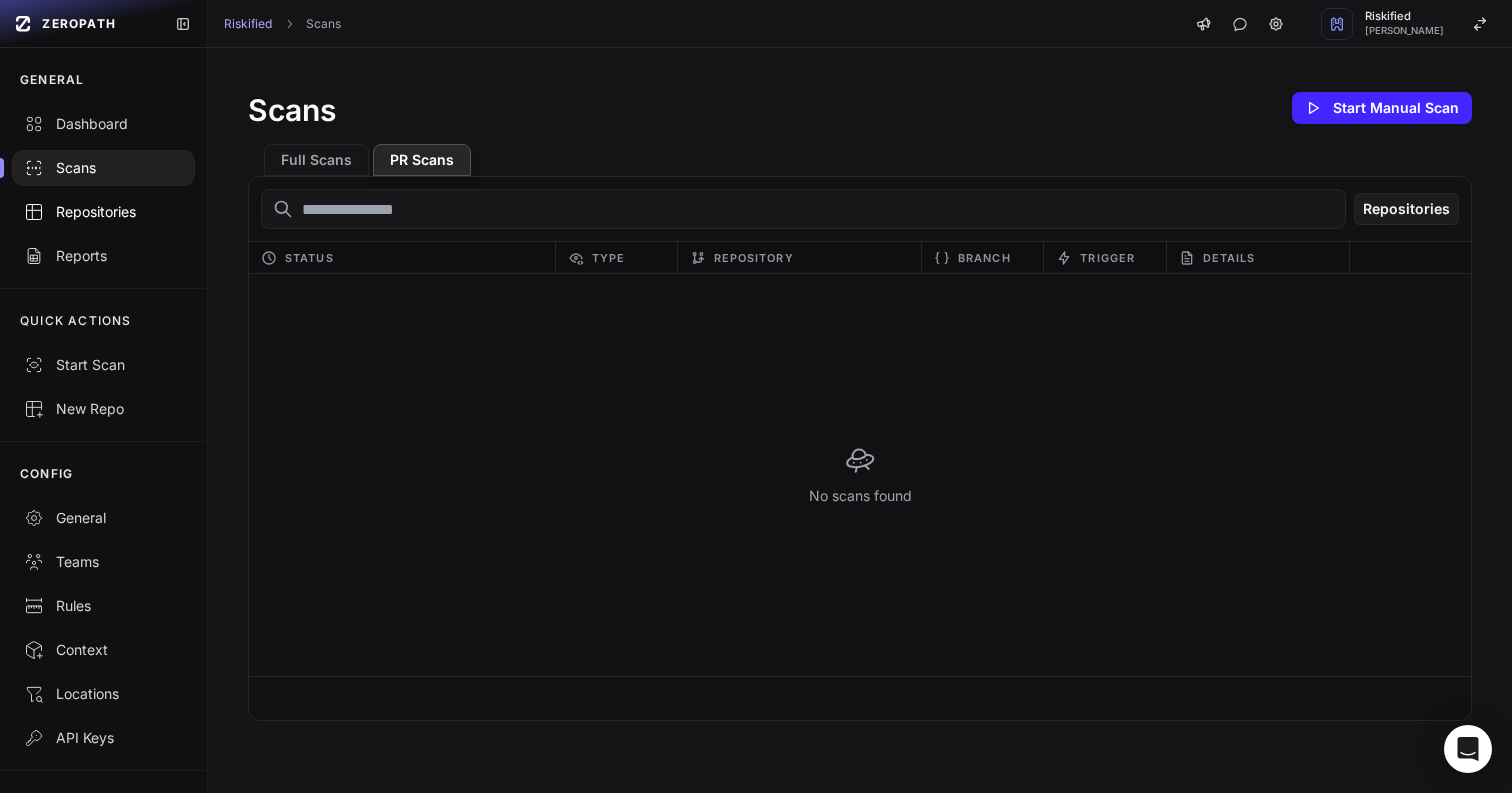 click on "Repositories" at bounding box center [103, 212] 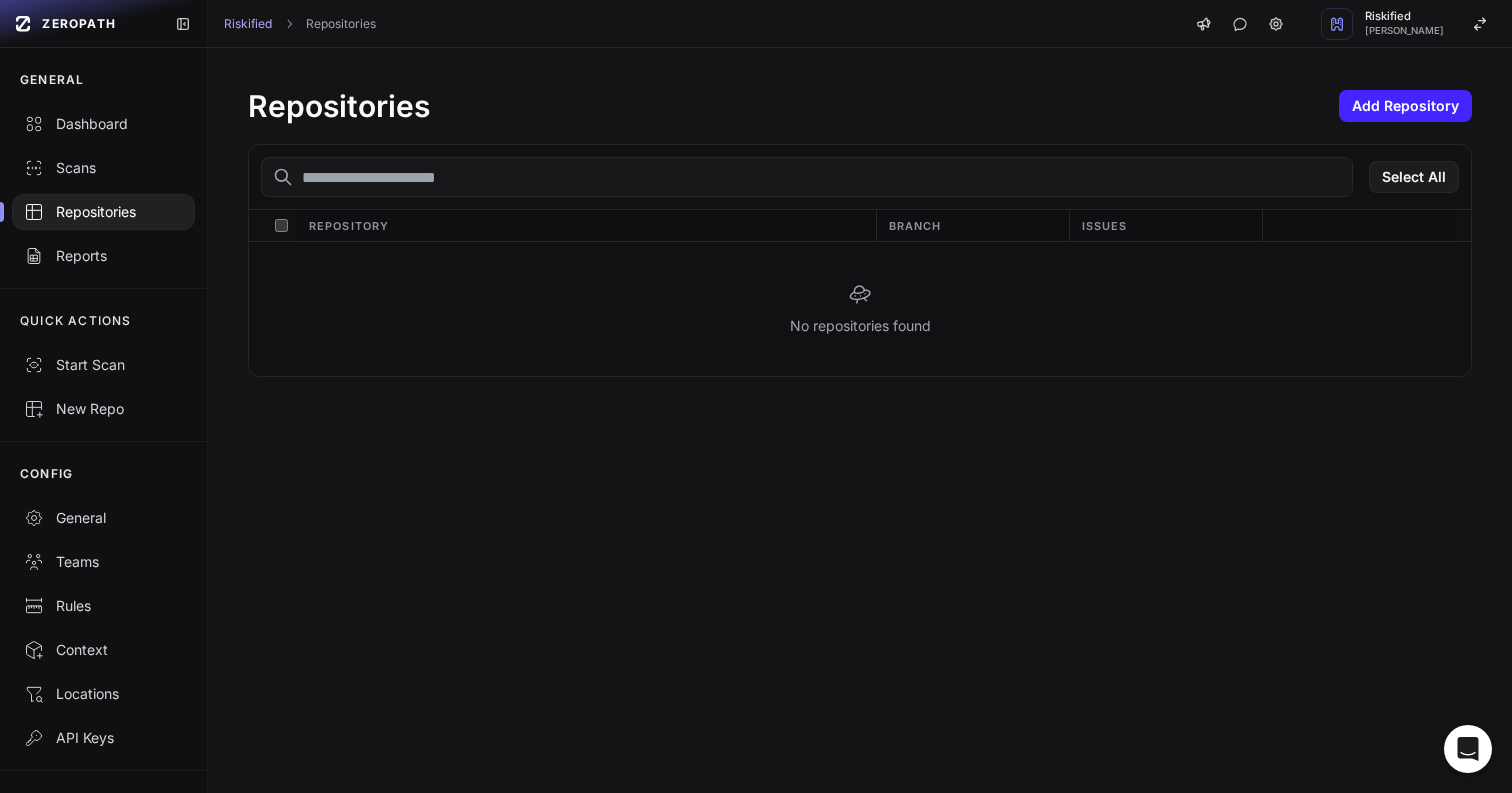 click at bounding box center (807, 177) 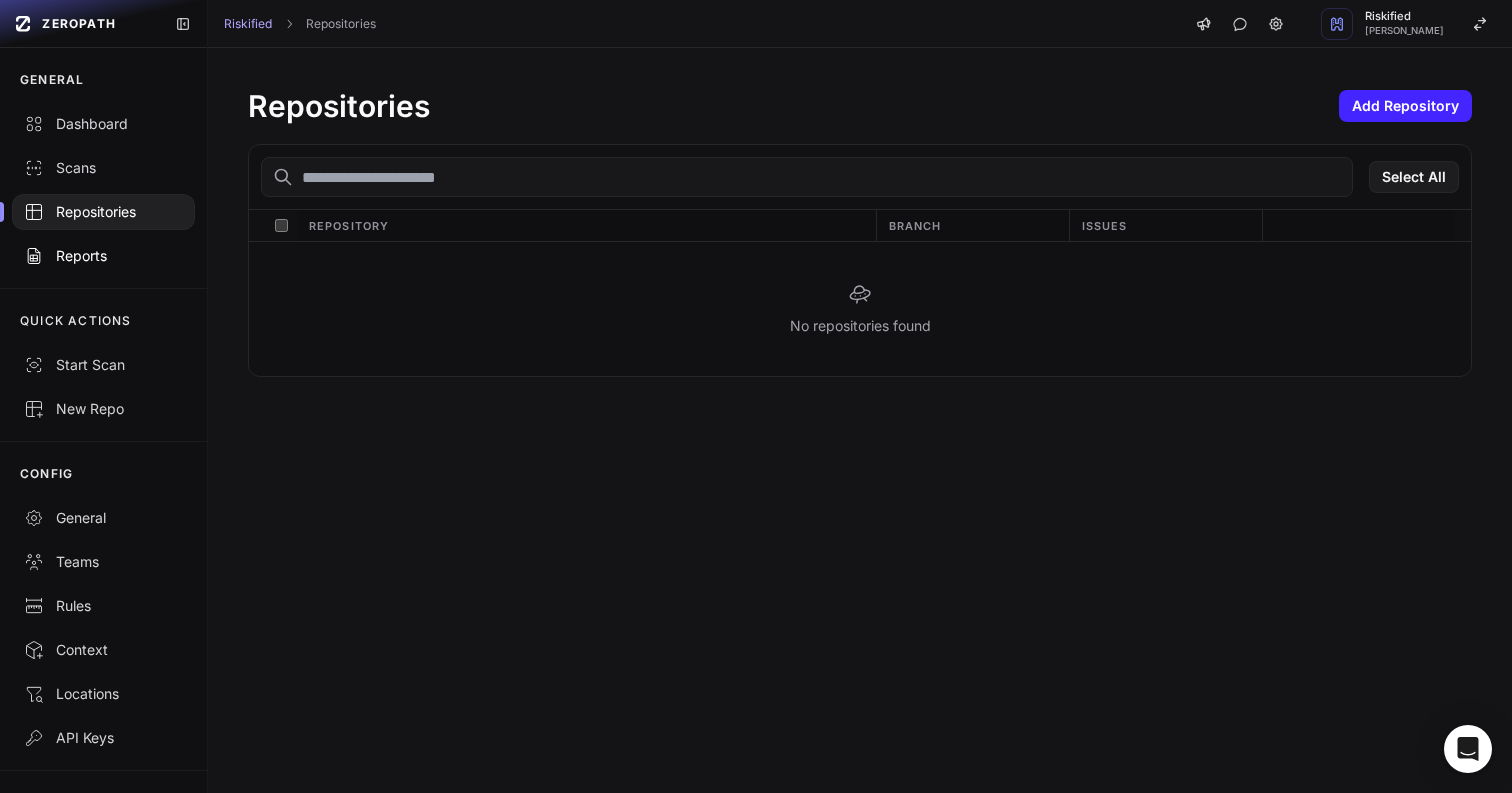 click on "Reports" at bounding box center (103, 256) 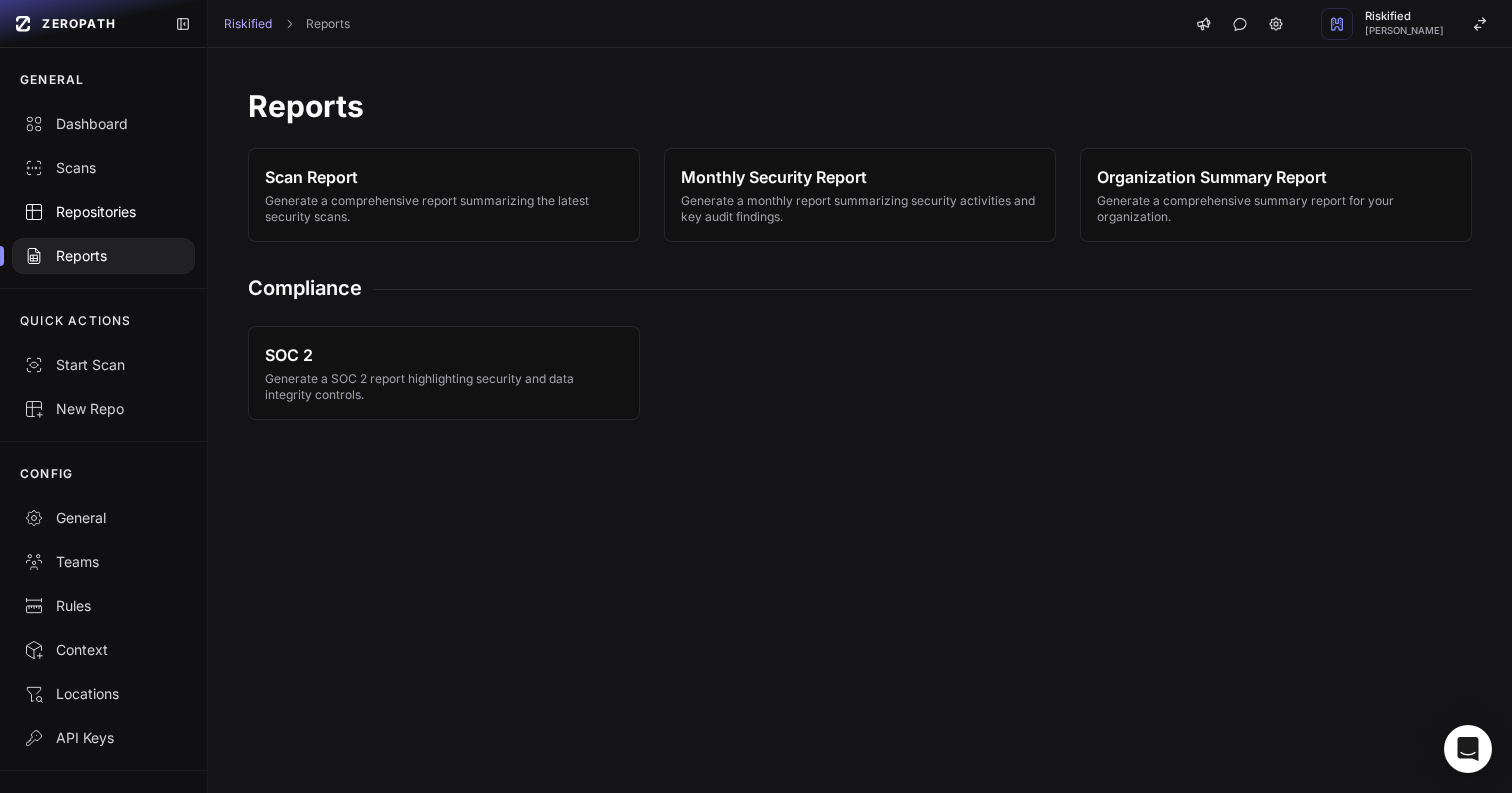 click on "Repositories" at bounding box center (103, 212) 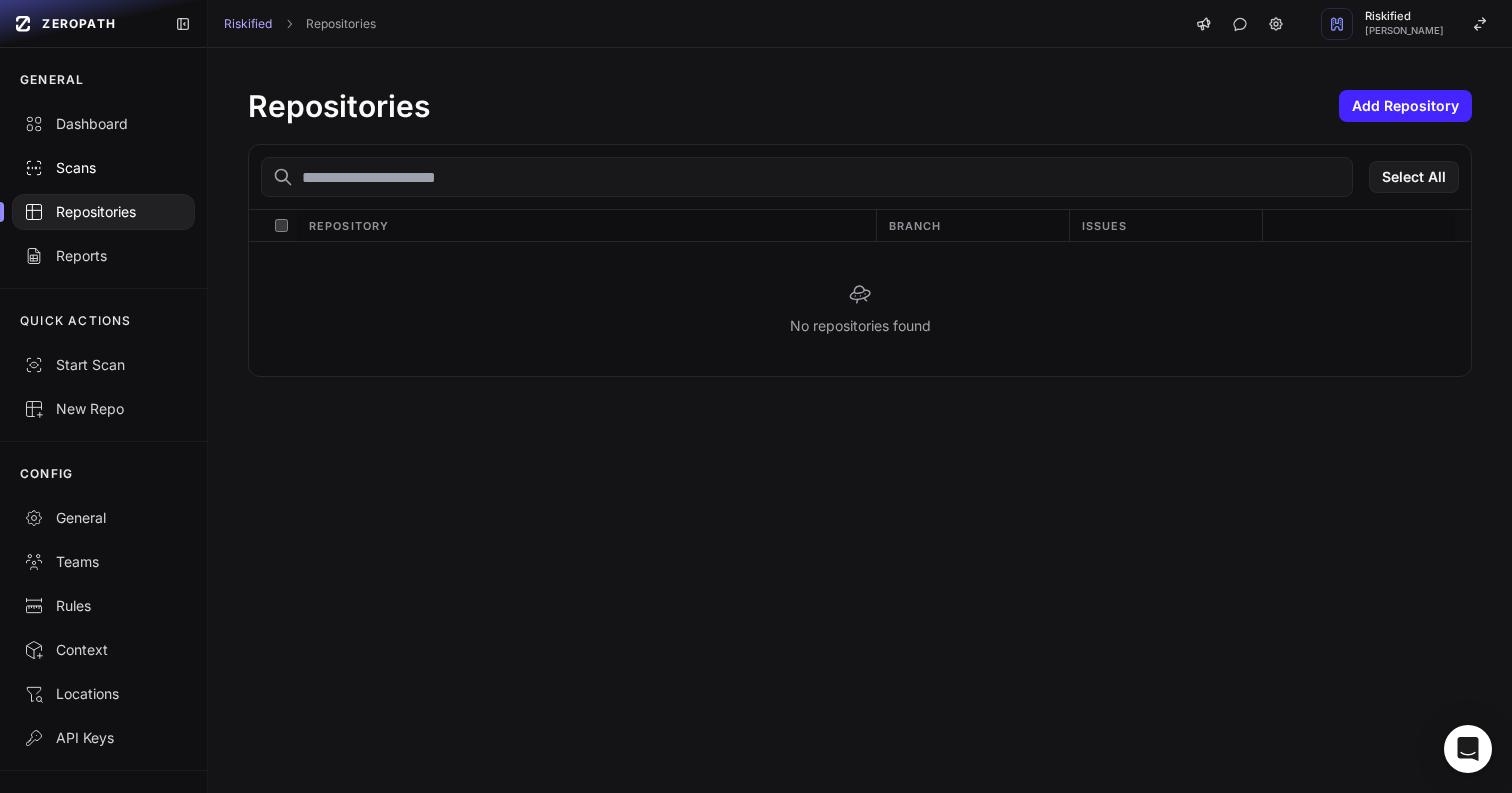 click on "Scans" at bounding box center (103, 168) 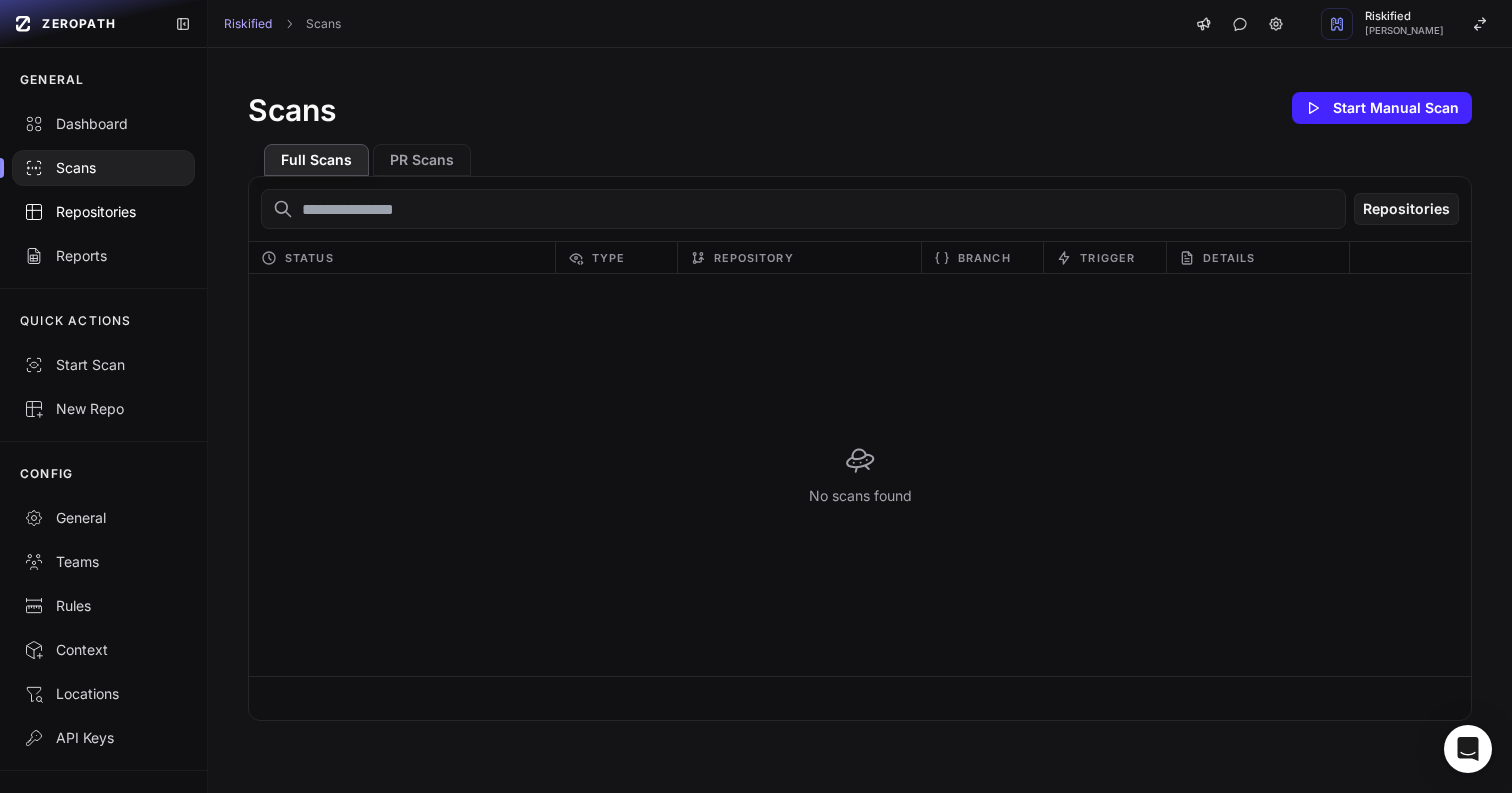 click on "Repositories" at bounding box center [103, 212] 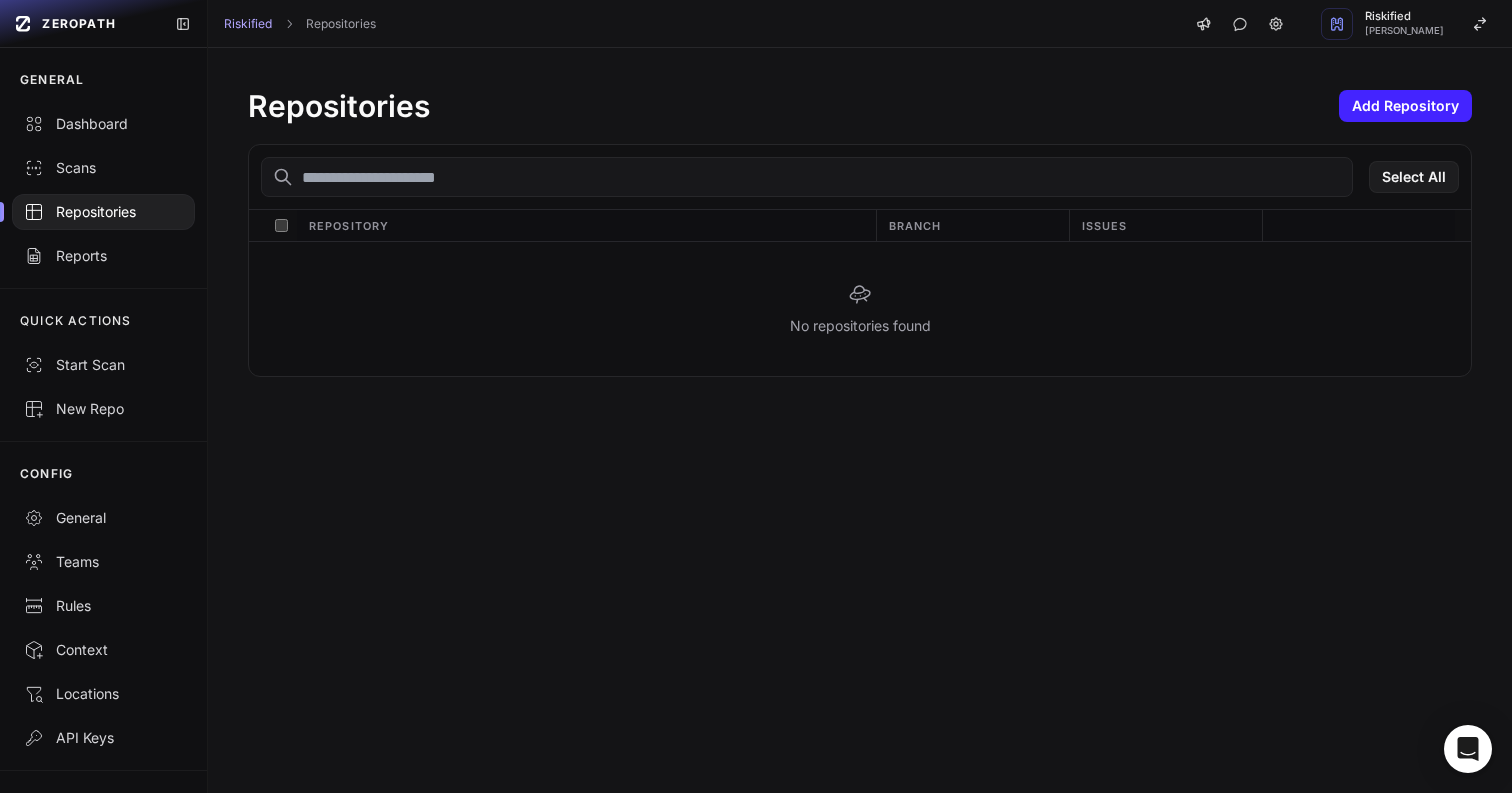 click at bounding box center [281, 225] 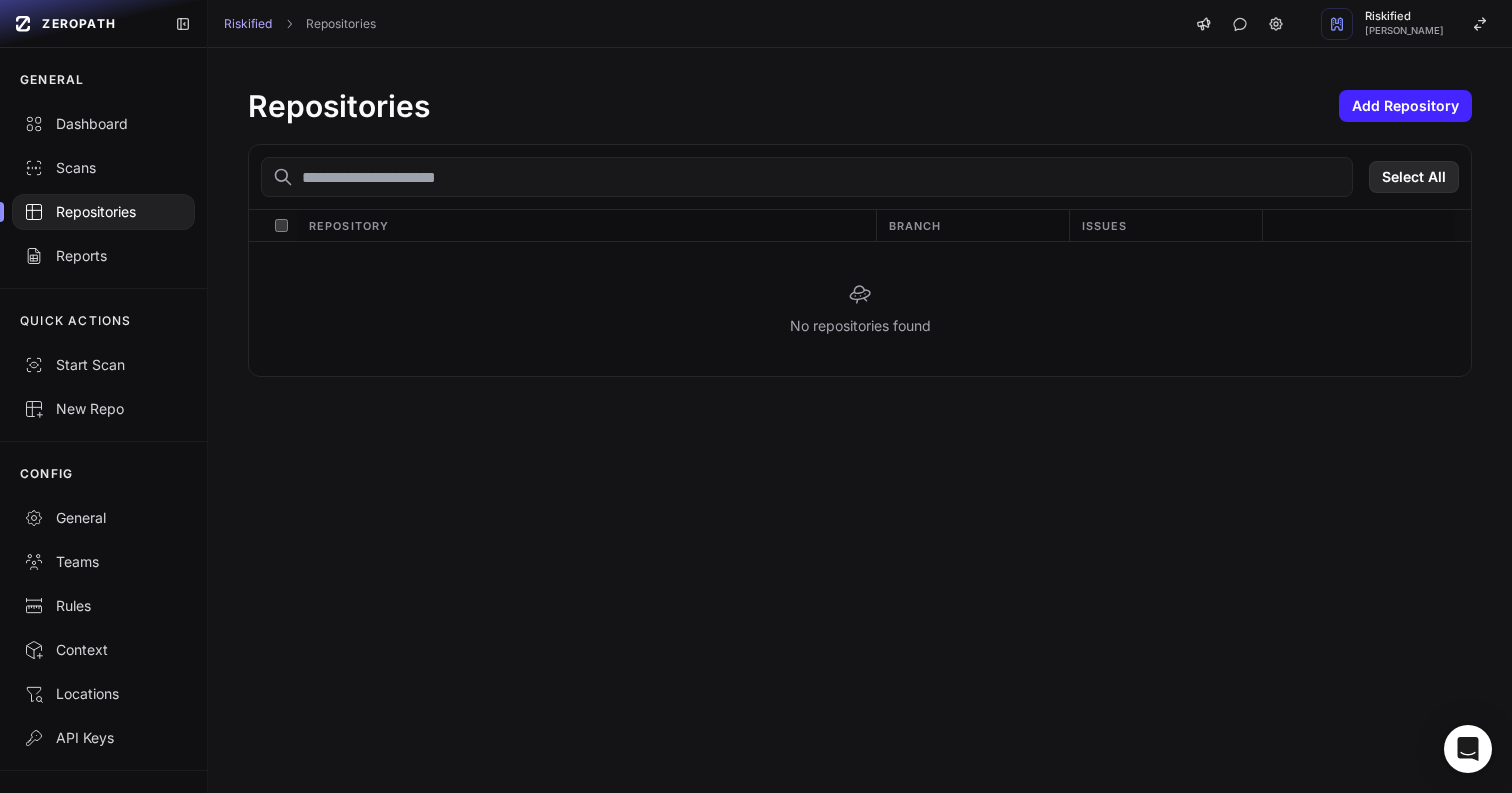click on "Select All" at bounding box center (1414, 177) 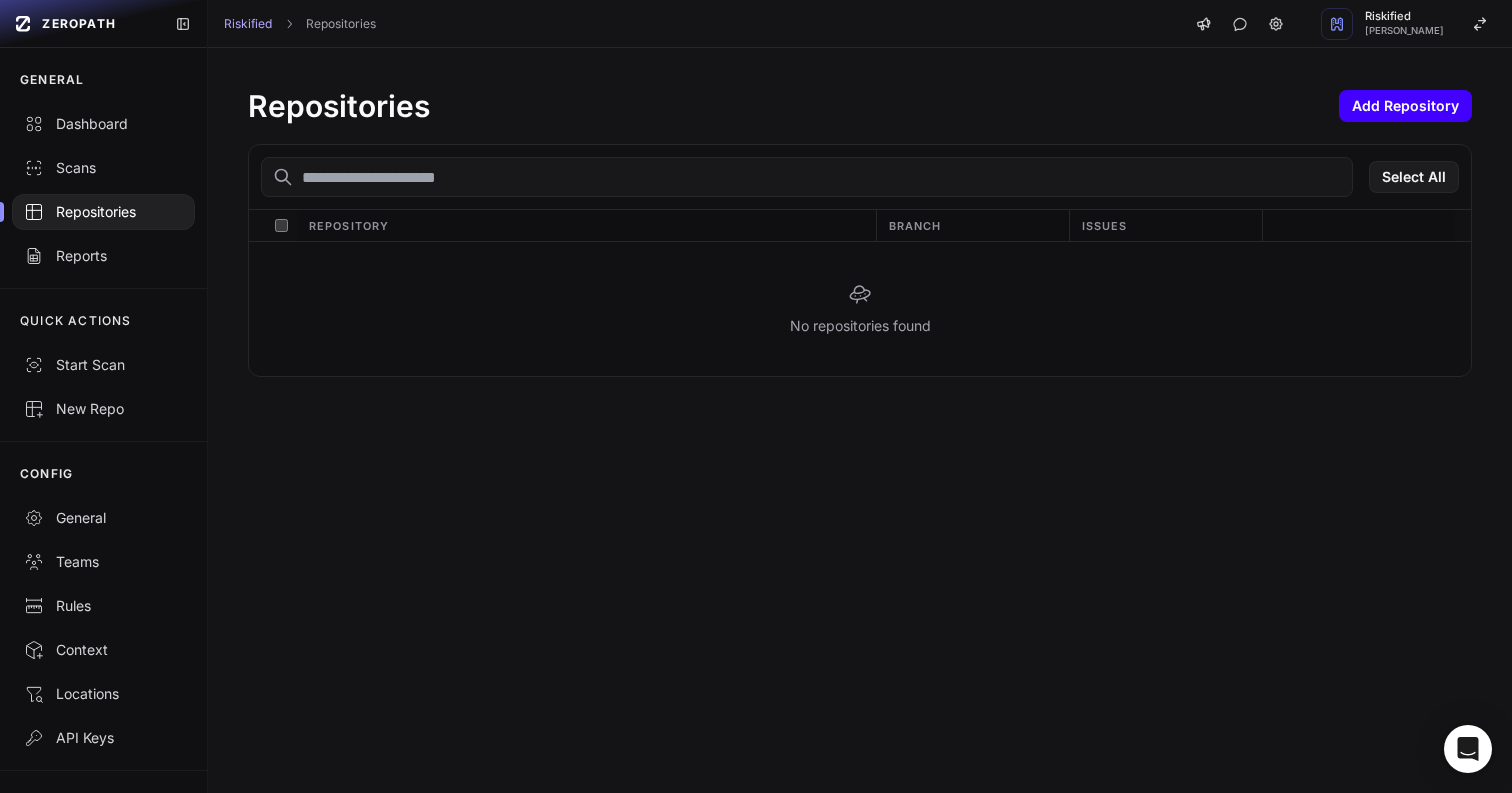 click on "Add Repository" at bounding box center [1405, 106] 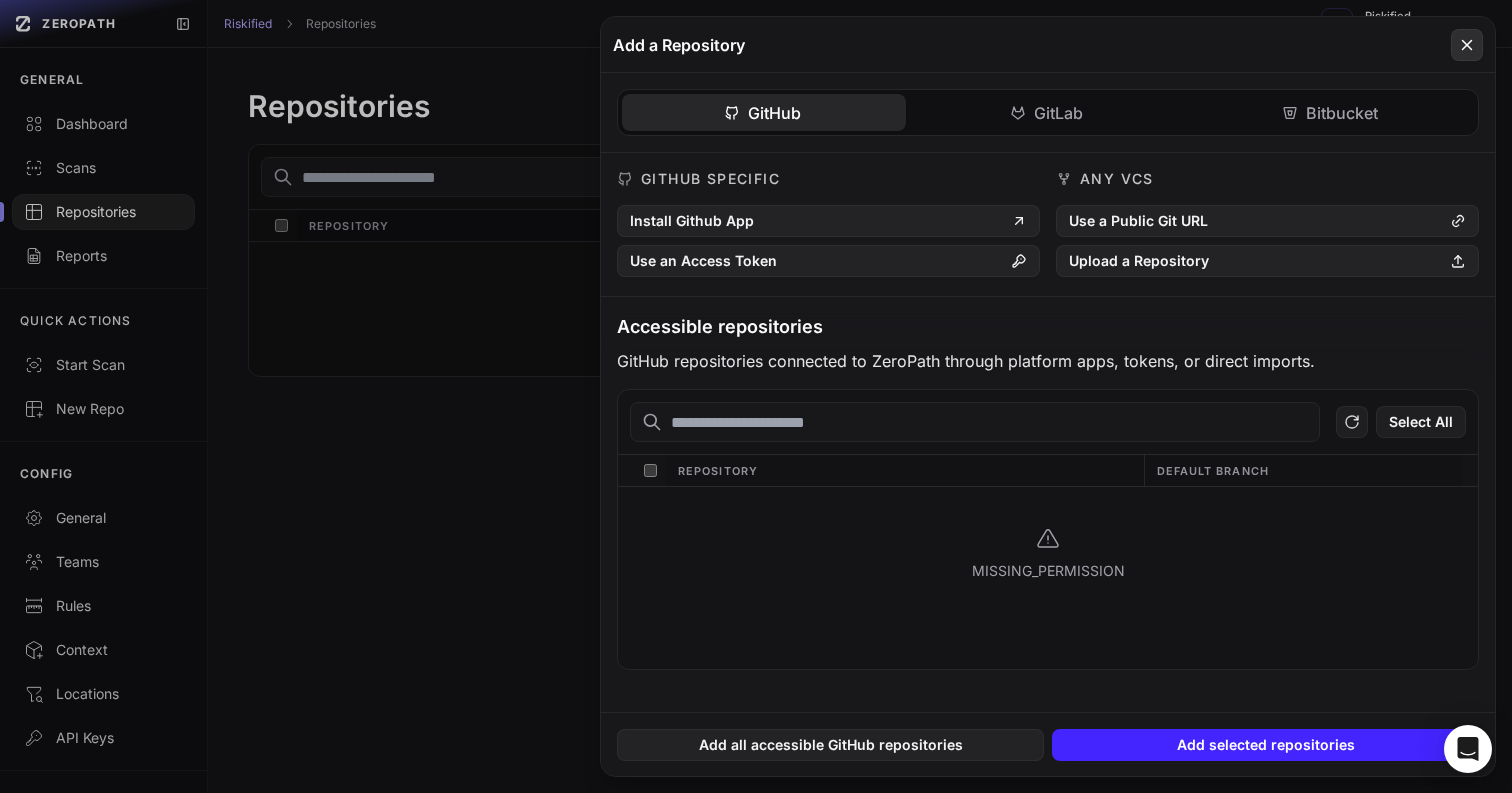 click at bounding box center [1467, 45] 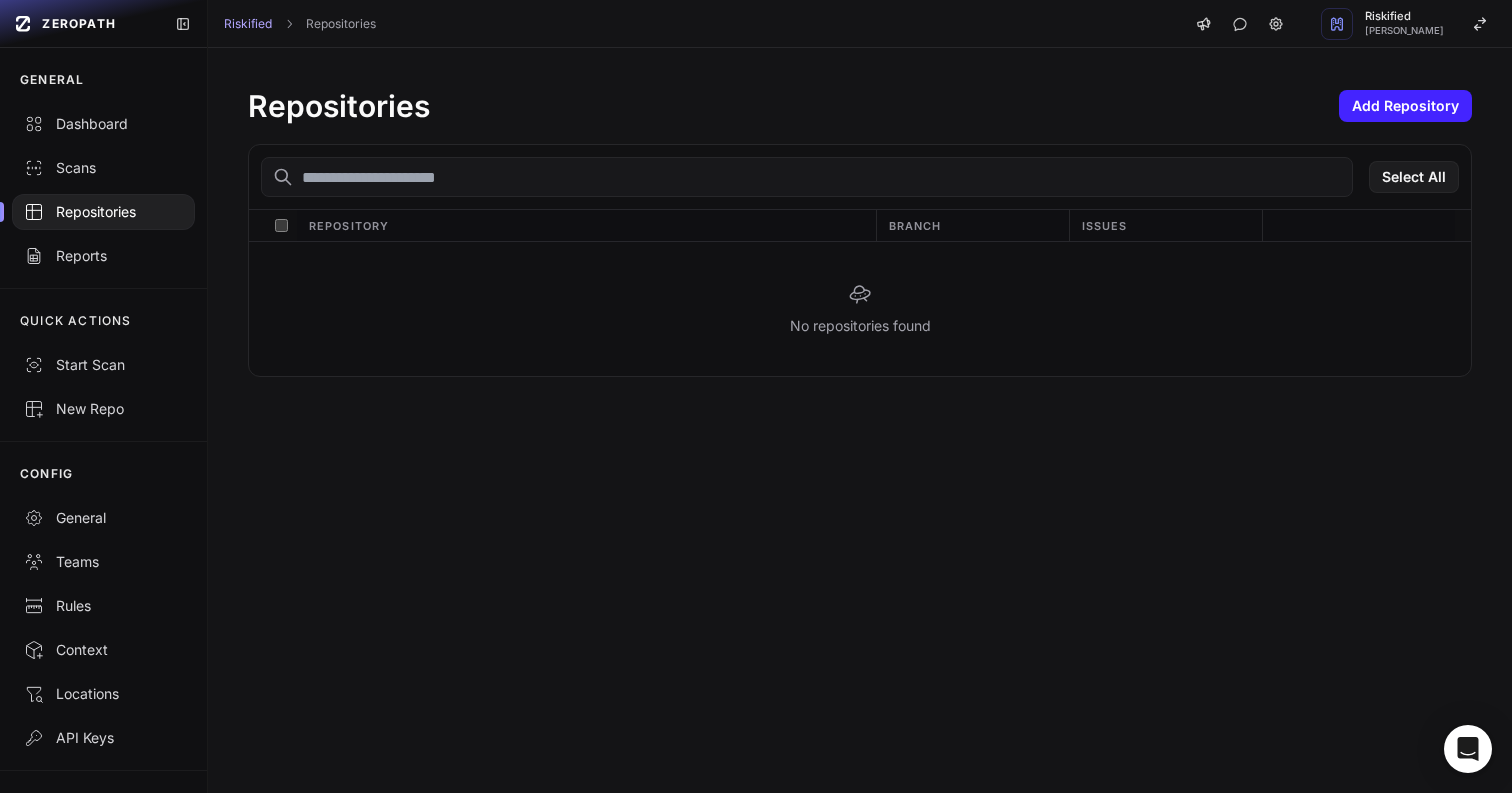 click at bounding box center (807, 177) 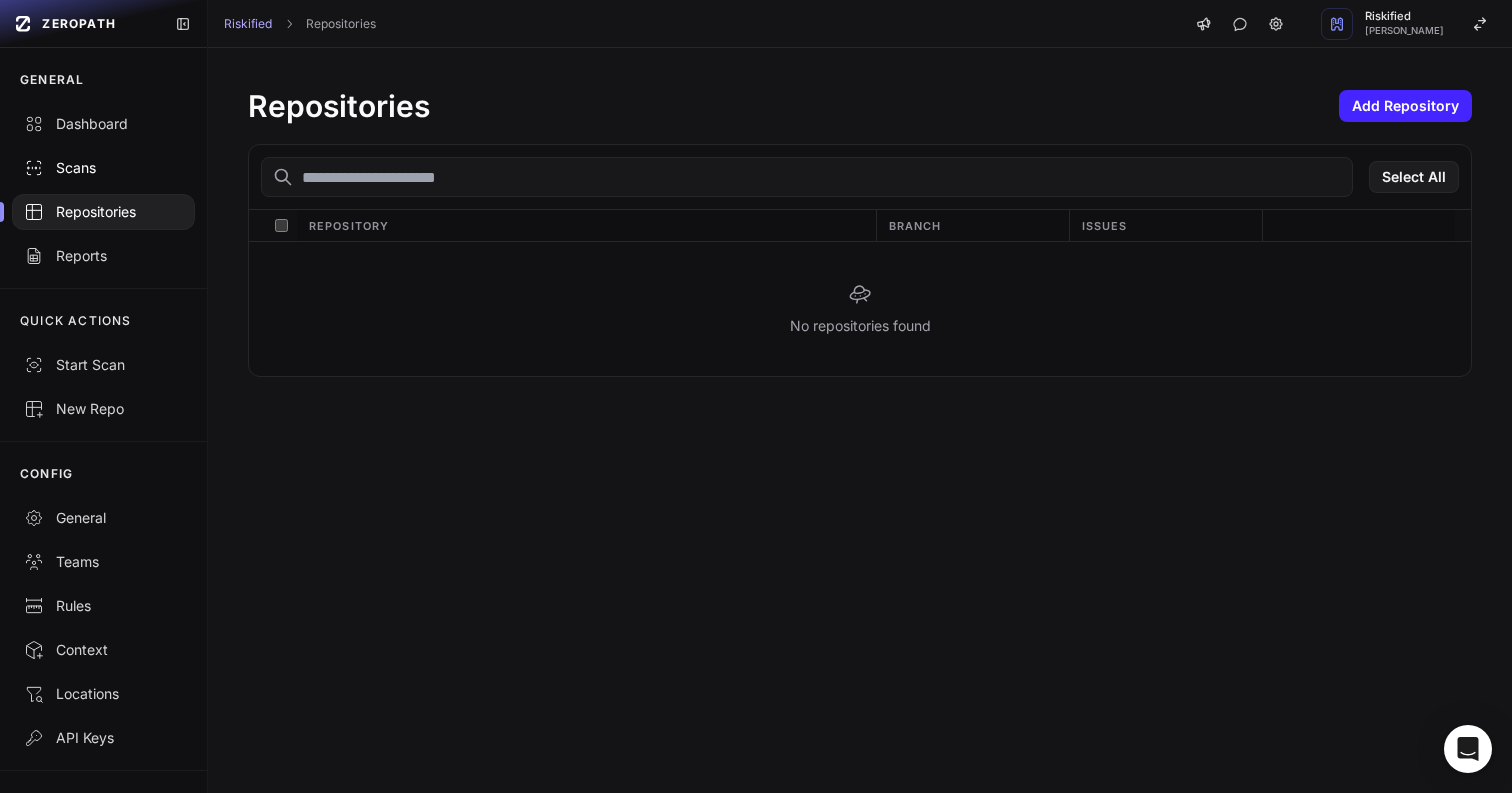 click on "Scans" at bounding box center (103, 168) 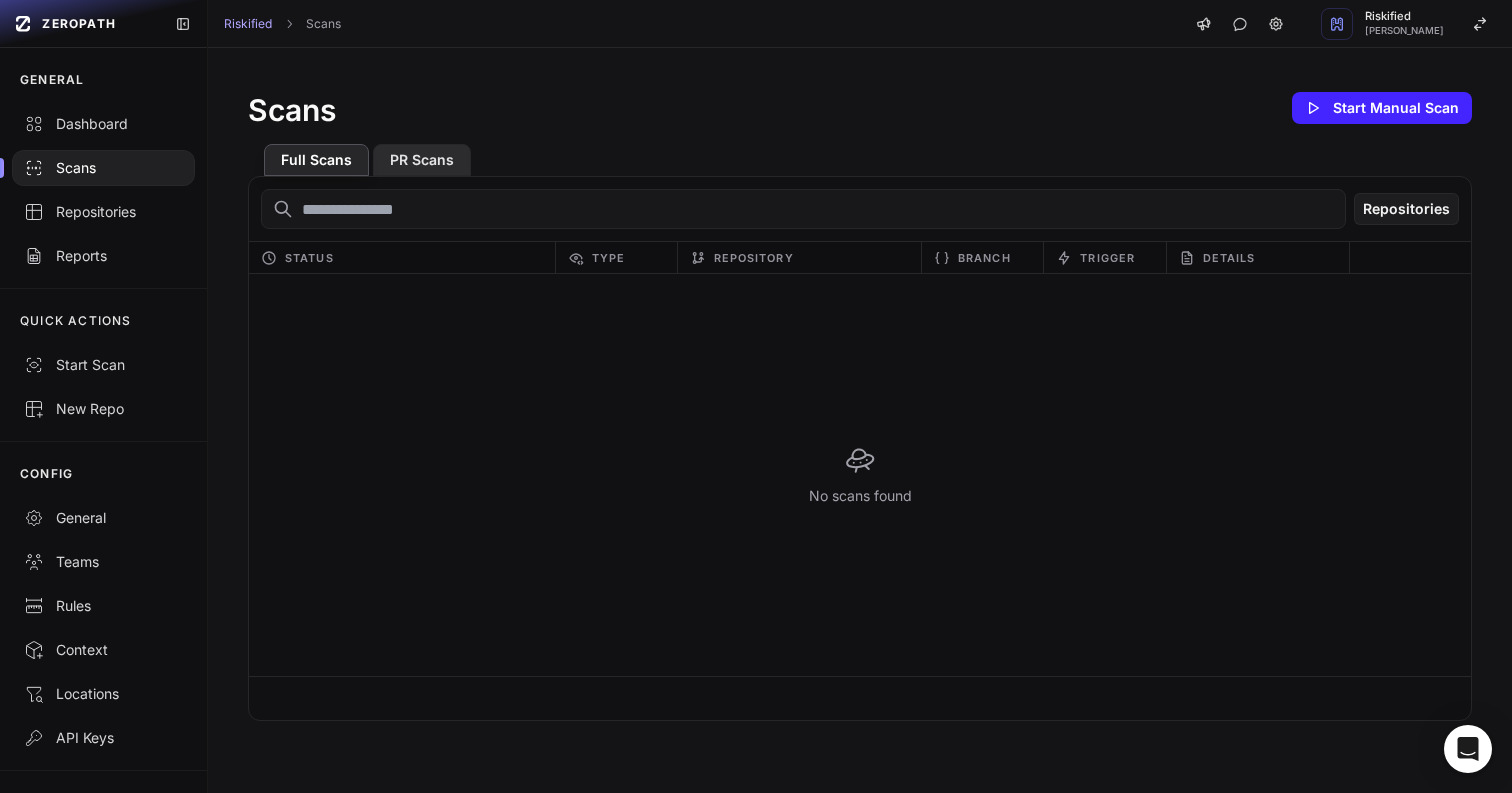 click on "PR Scans" at bounding box center [422, 160] 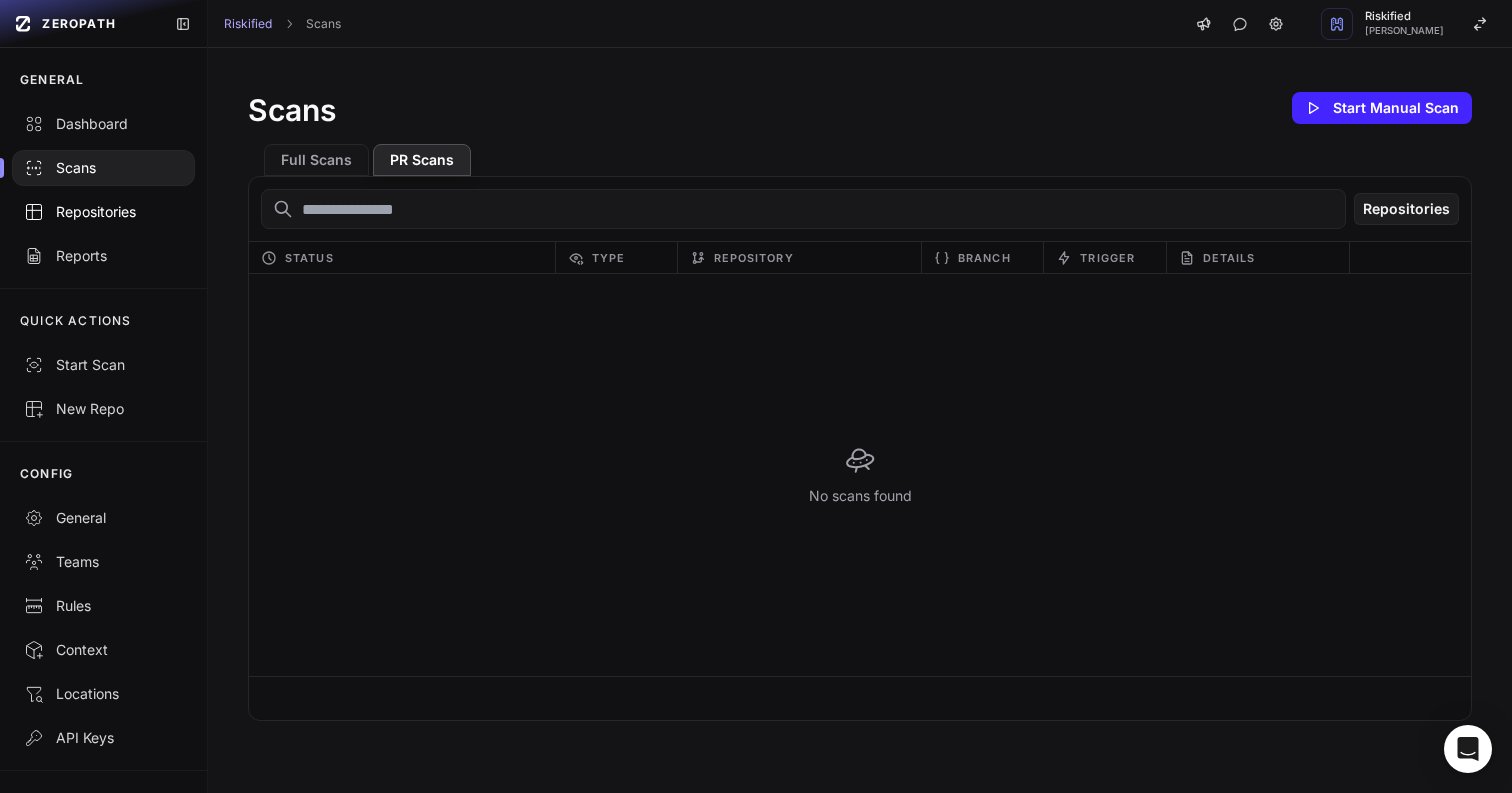 click on "Repositories" at bounding box center (103, 212) 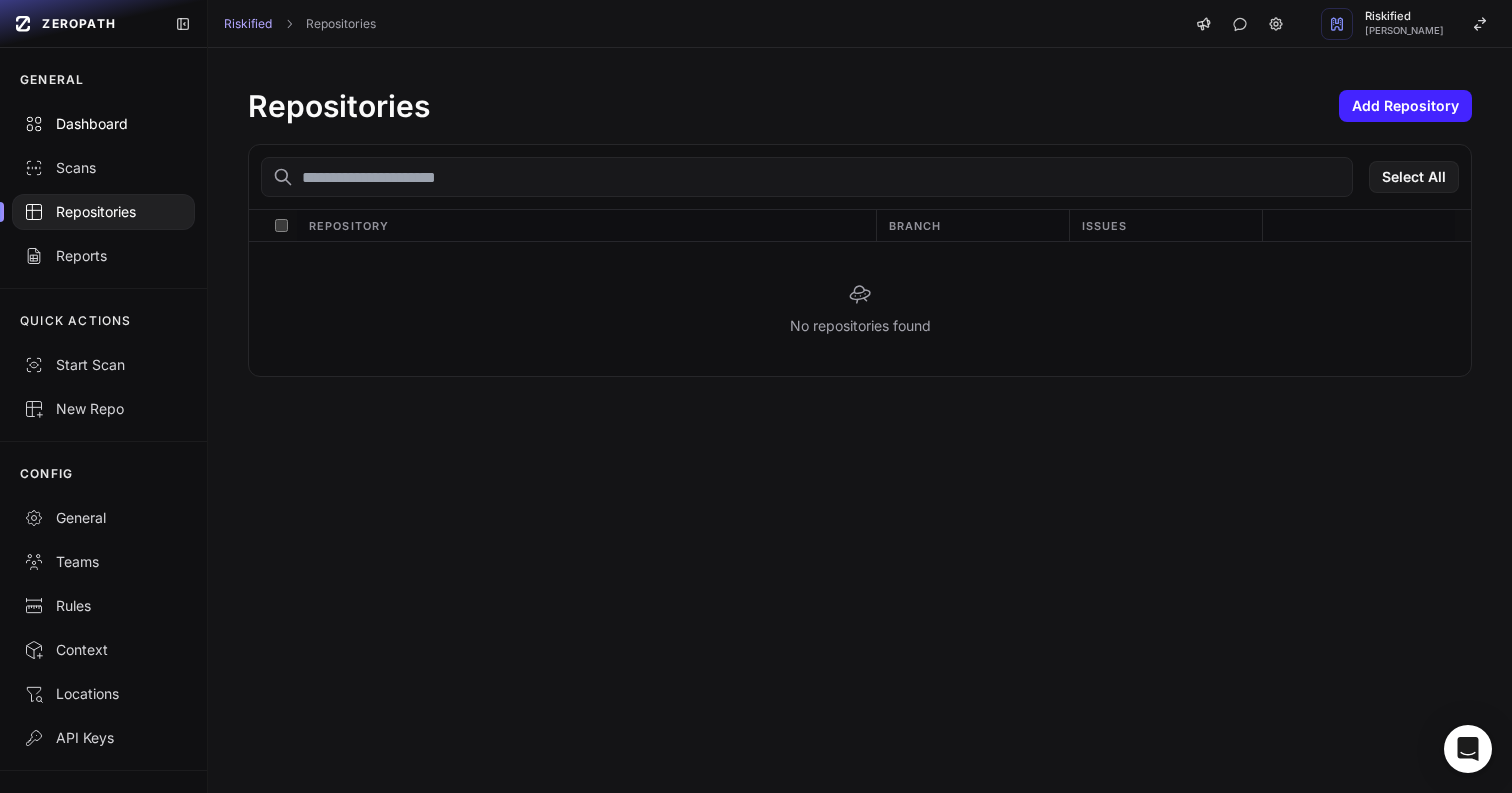 click on "Dashboard" at bounding box center [103, 124] 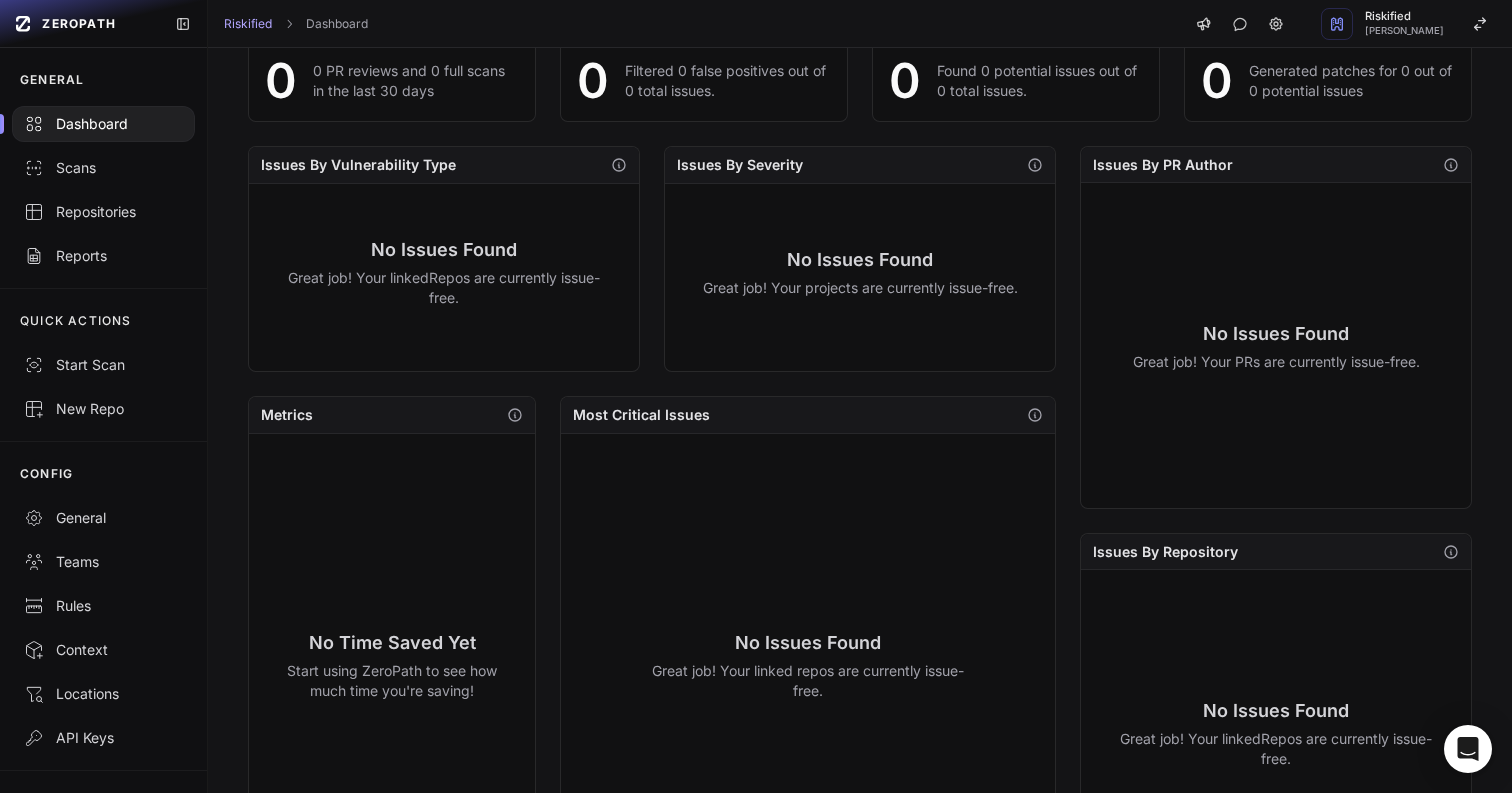 scroll, scrollTop: 0, scrollLeft: 0, axis: both 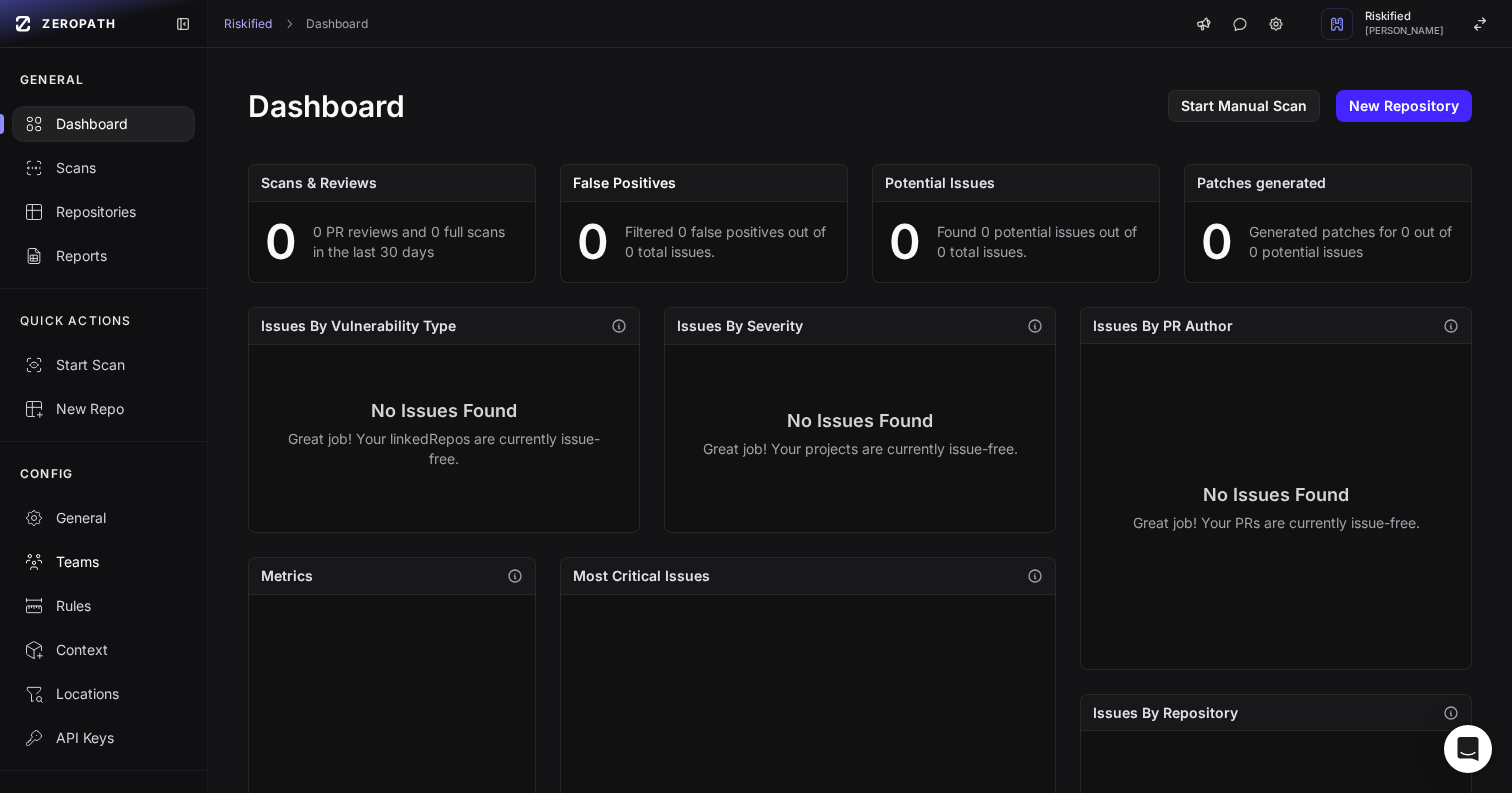 click on "Teams" at bounding box center (103, 562) 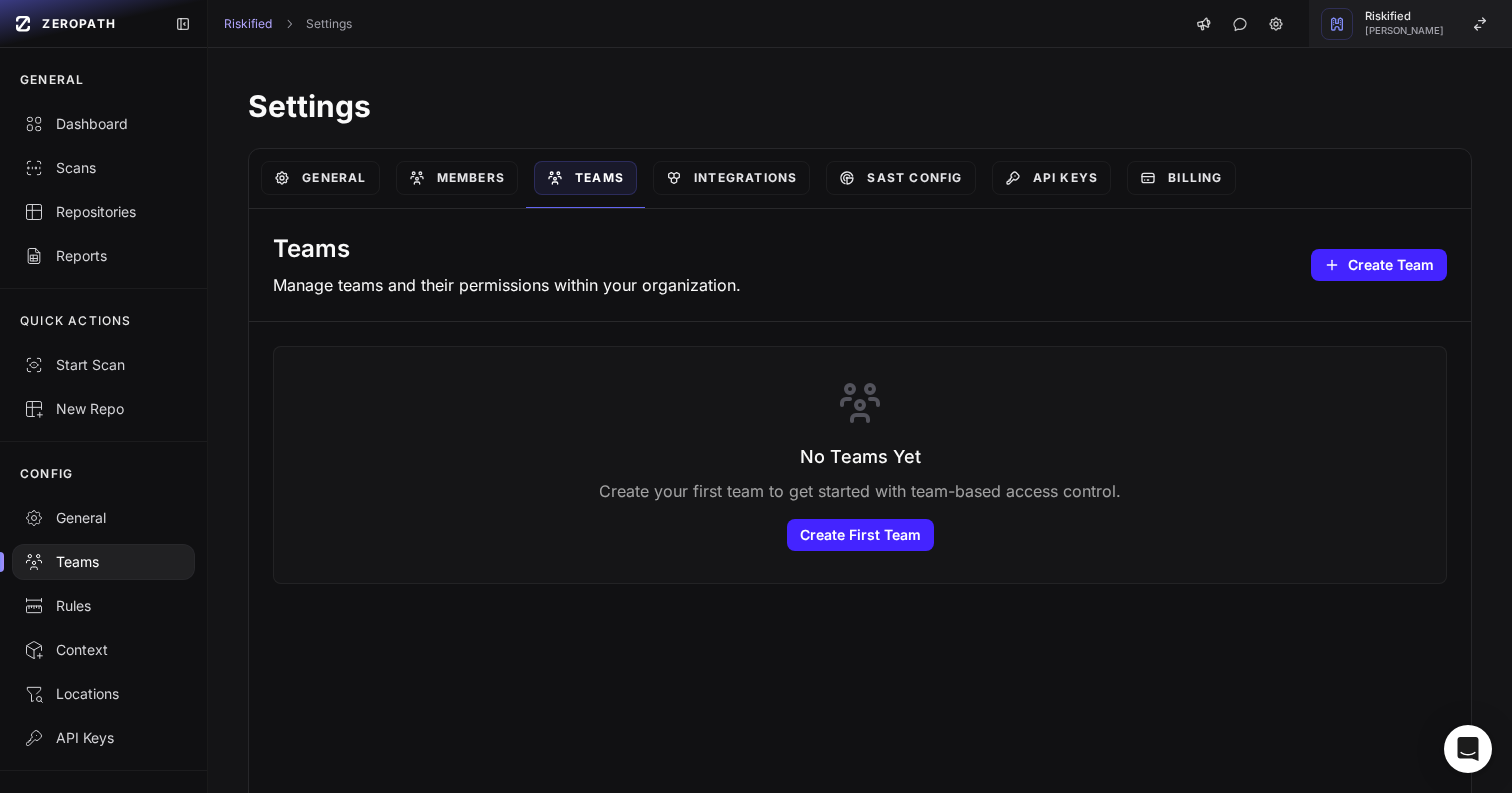 click on "[PERSON_NAME]" at bounding box center [1404, 31] 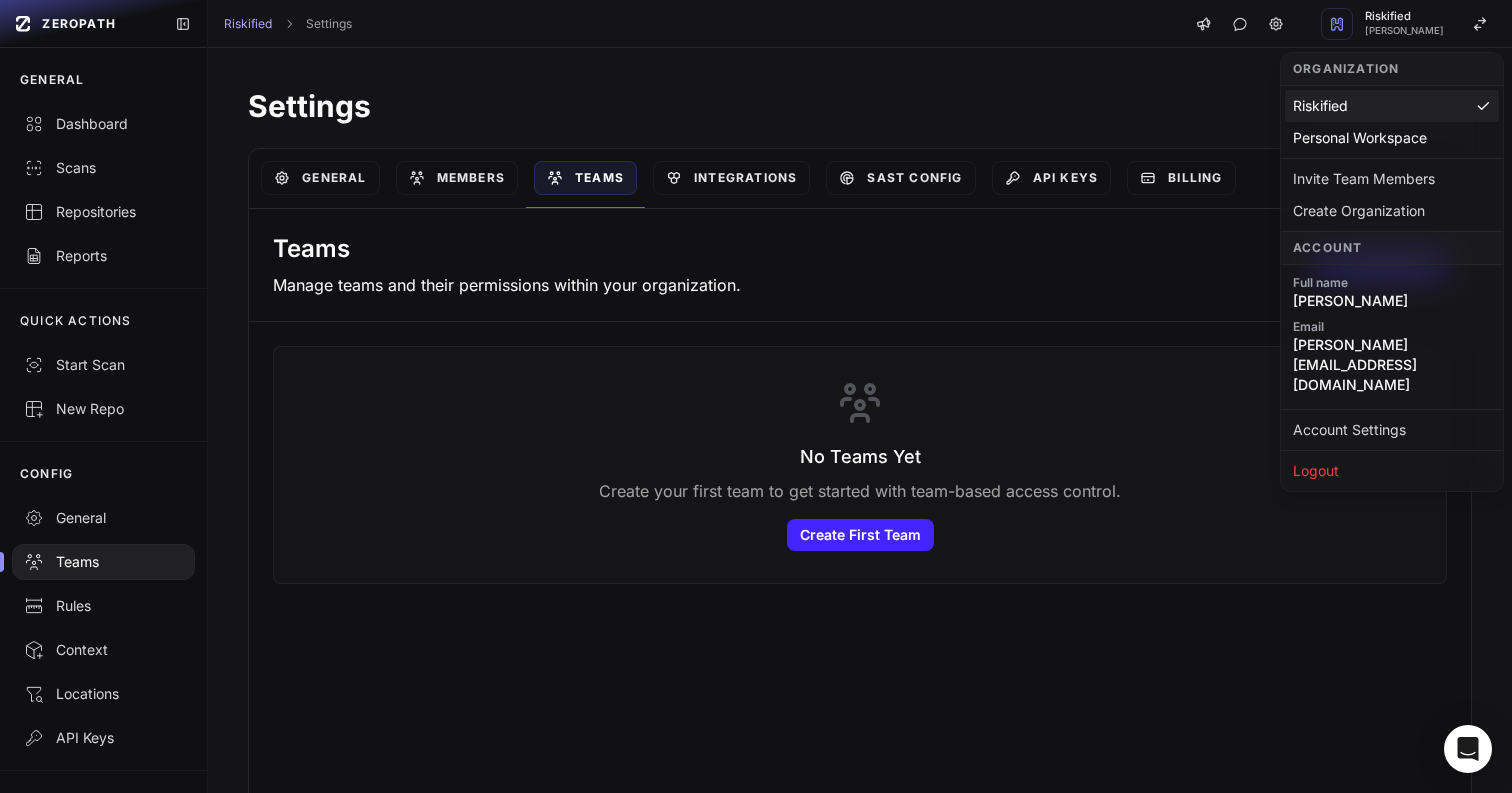 click on "Settings" at bounding box center [860, 106] 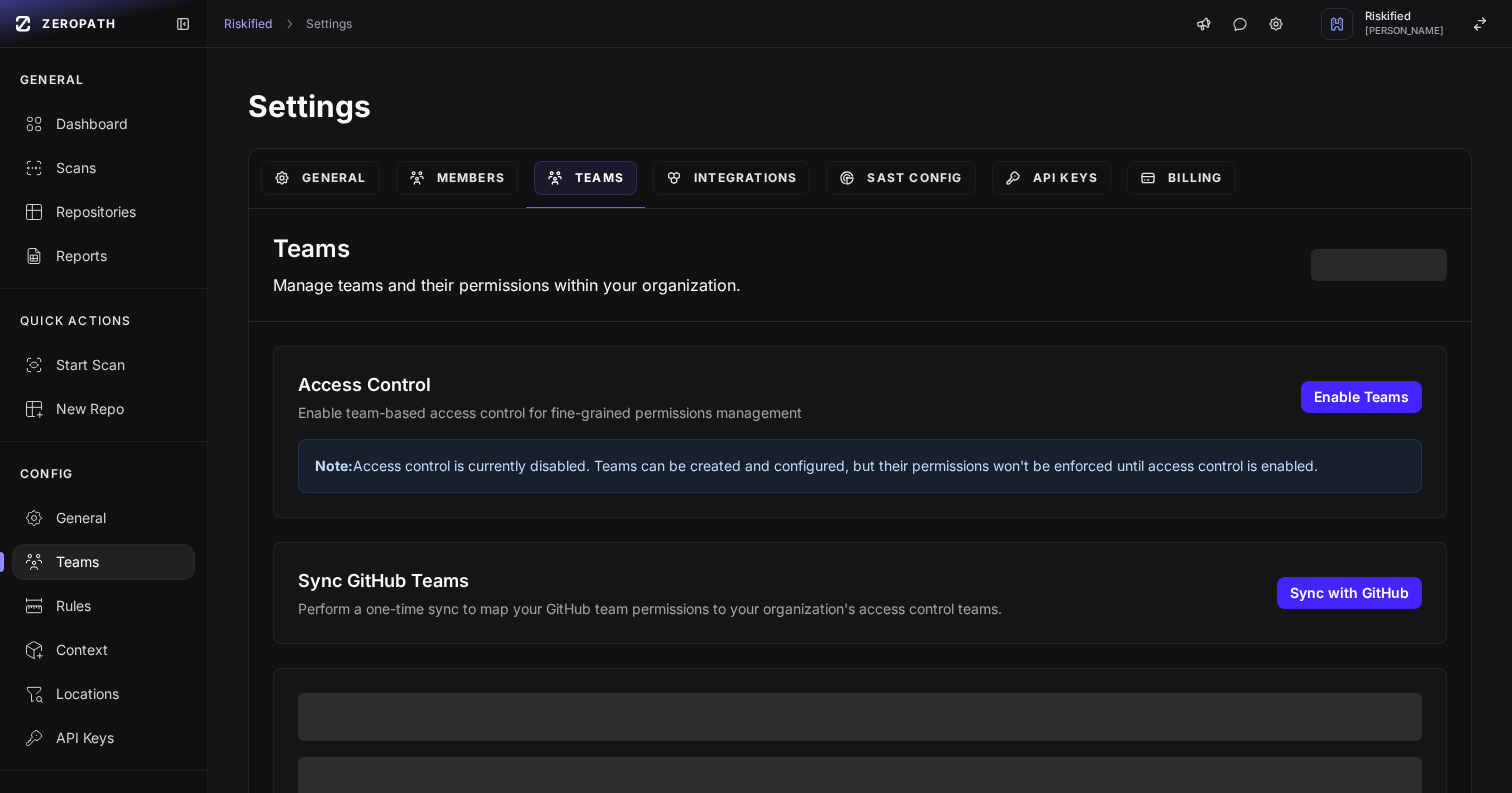 scroll, scrollTop: 0, scrollLeft: 0, axis: both 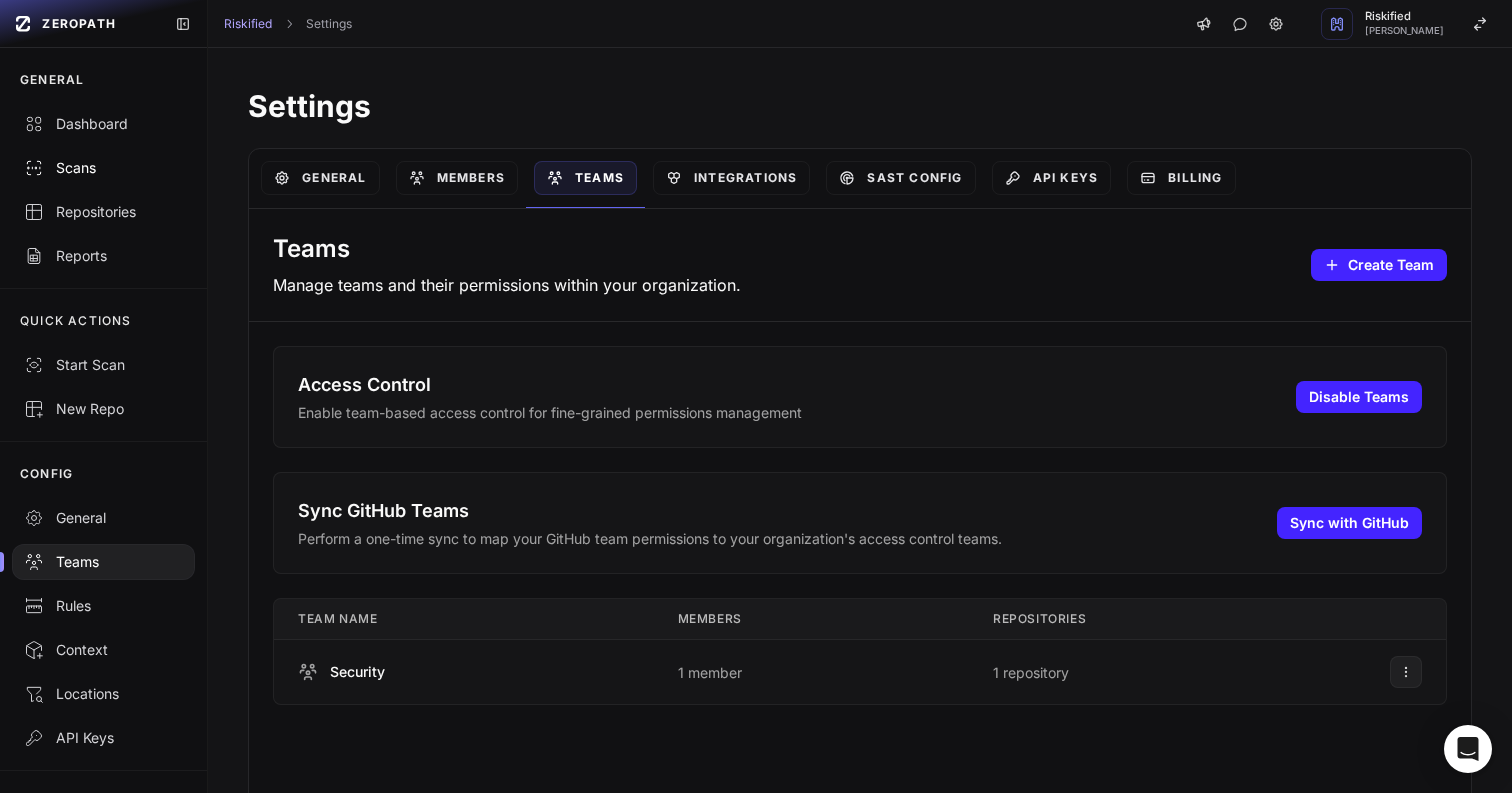 click on "Scans" at bounding box center (103, 168) 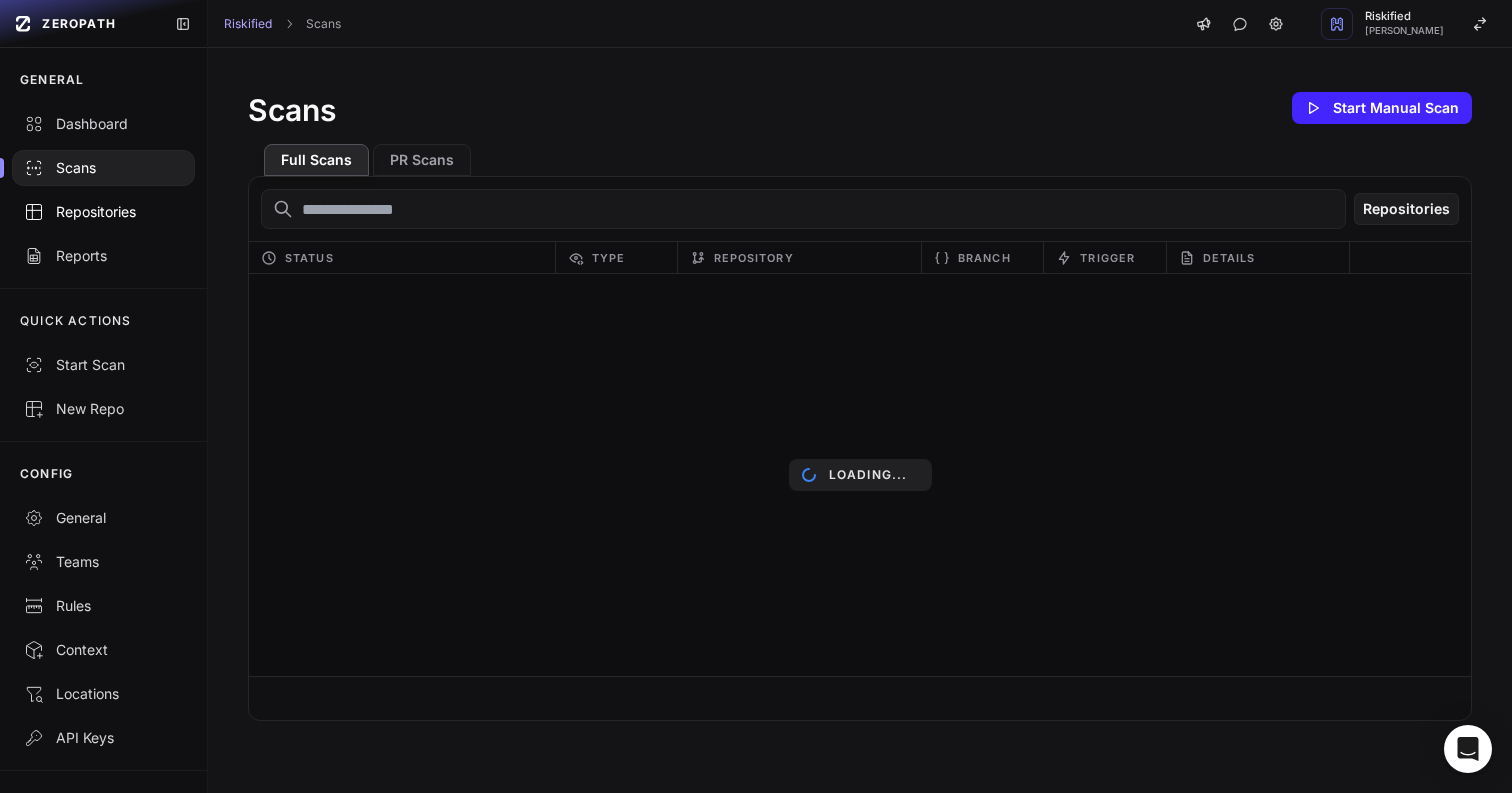 click on "Repositories" at bounding box center (103, 212) 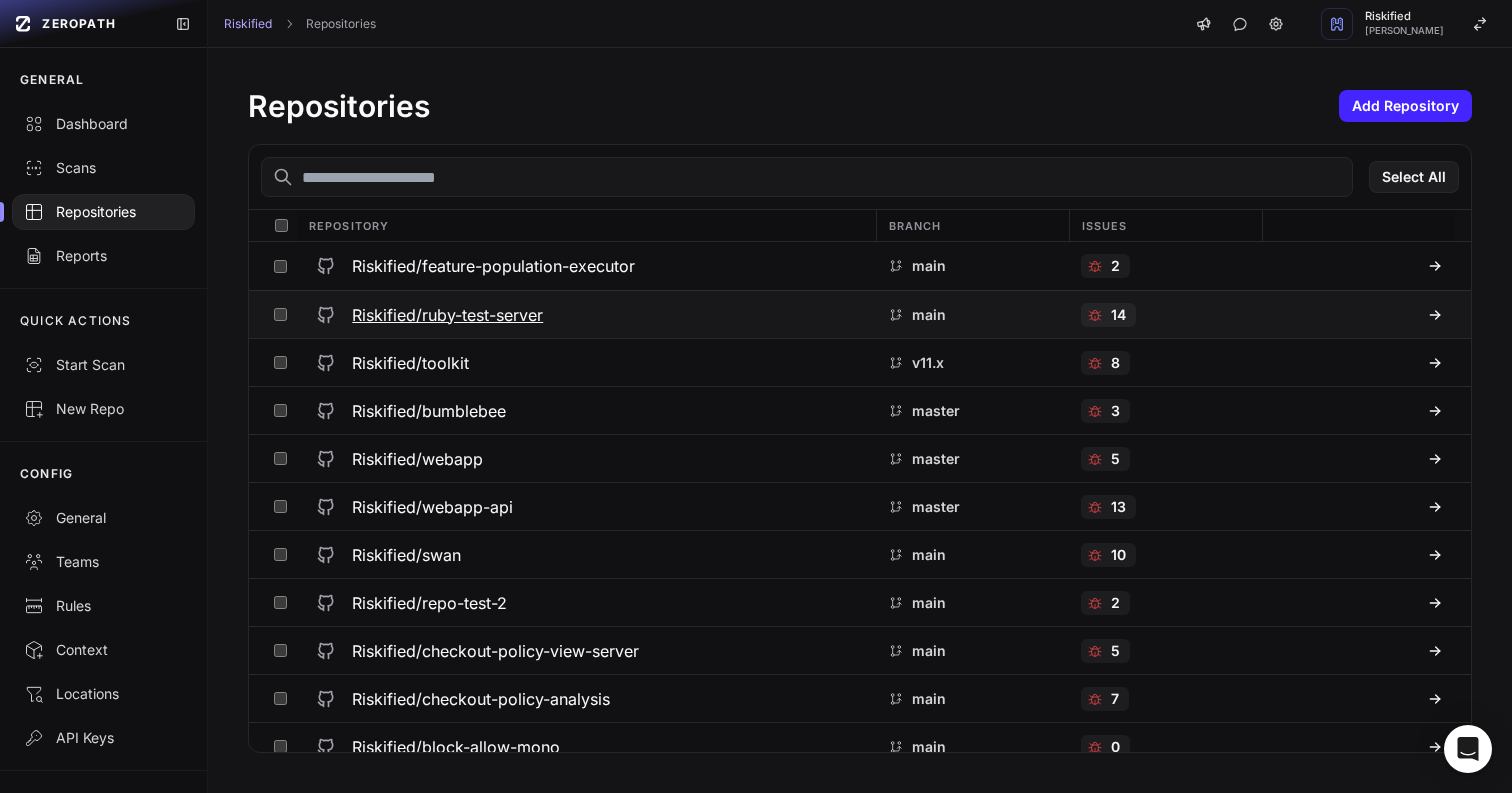 click on "Riskified/ruby-test-server" at bounding box center (585, 314) 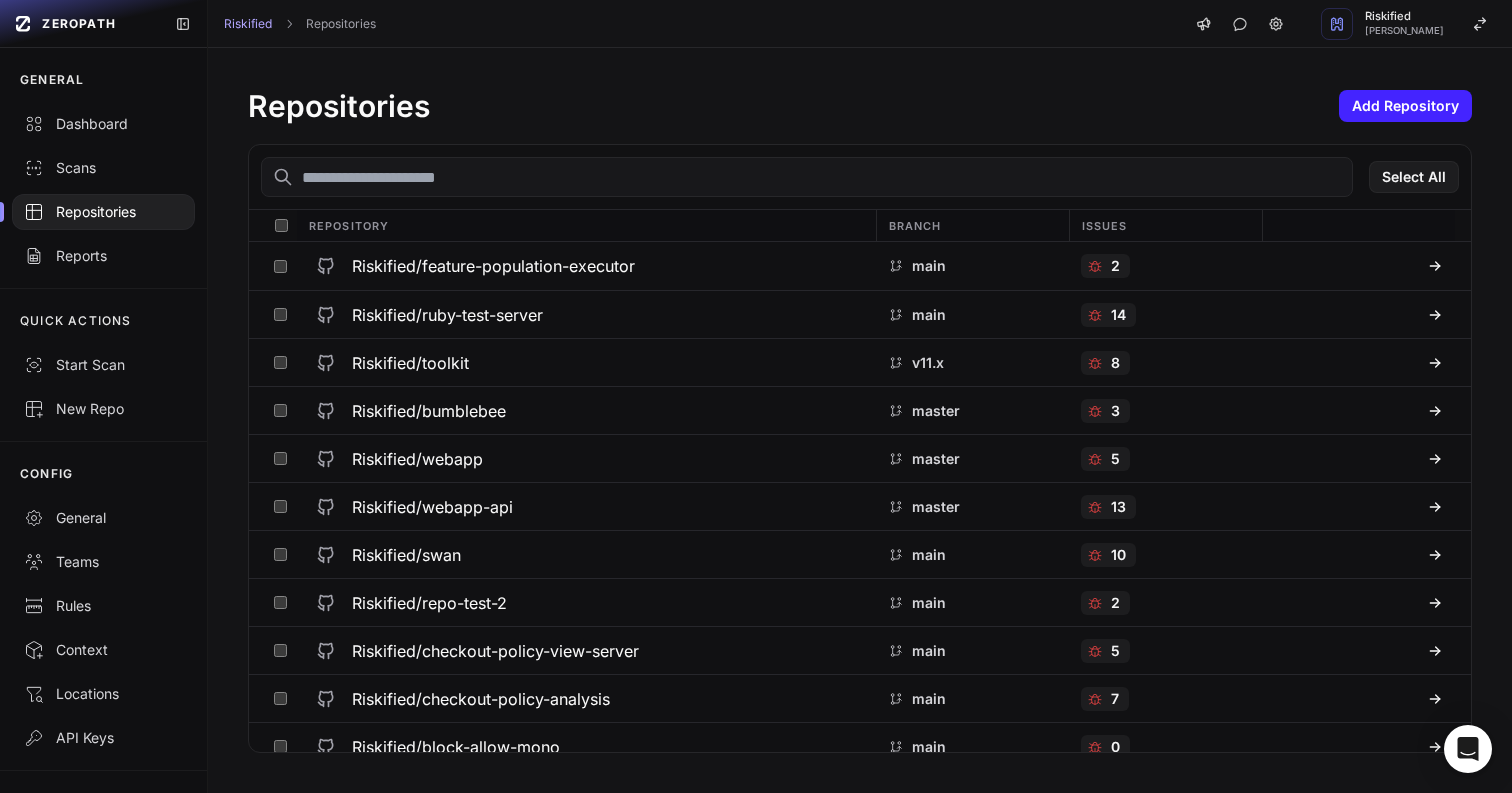 click at bounding box center [807, 177] 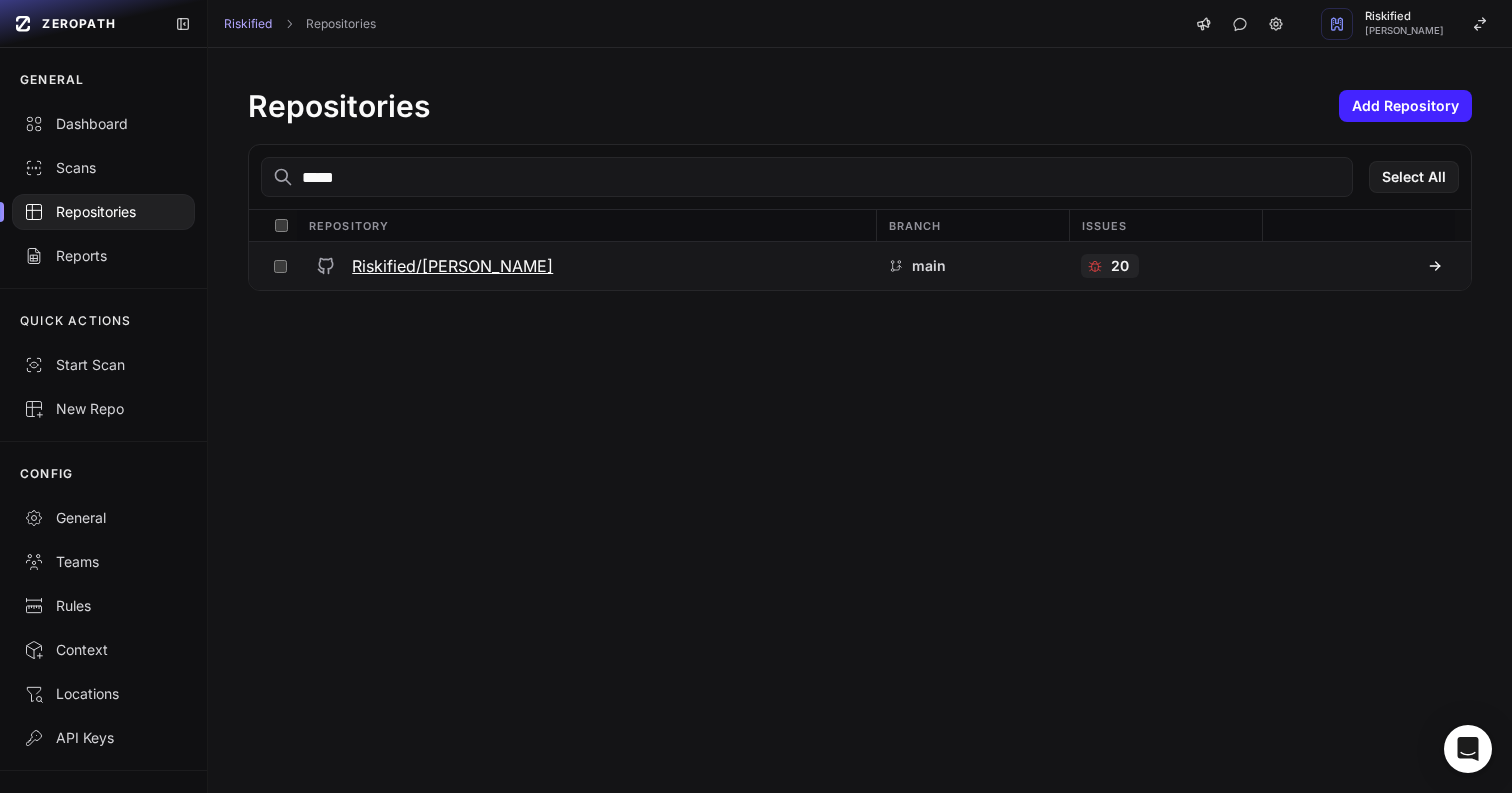 type on "*****" 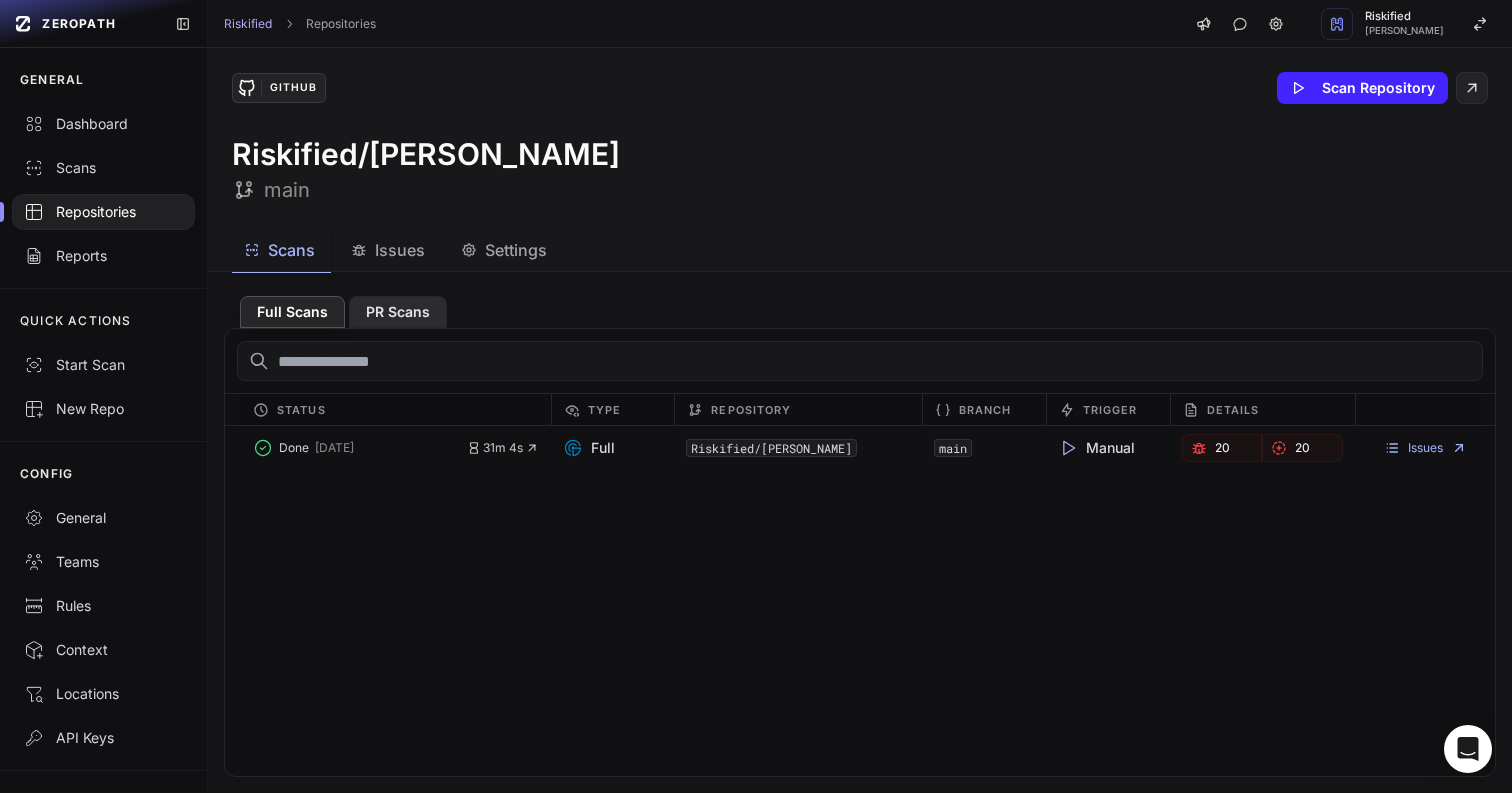 click on "PR Scans" at bounding box center [398, 312] 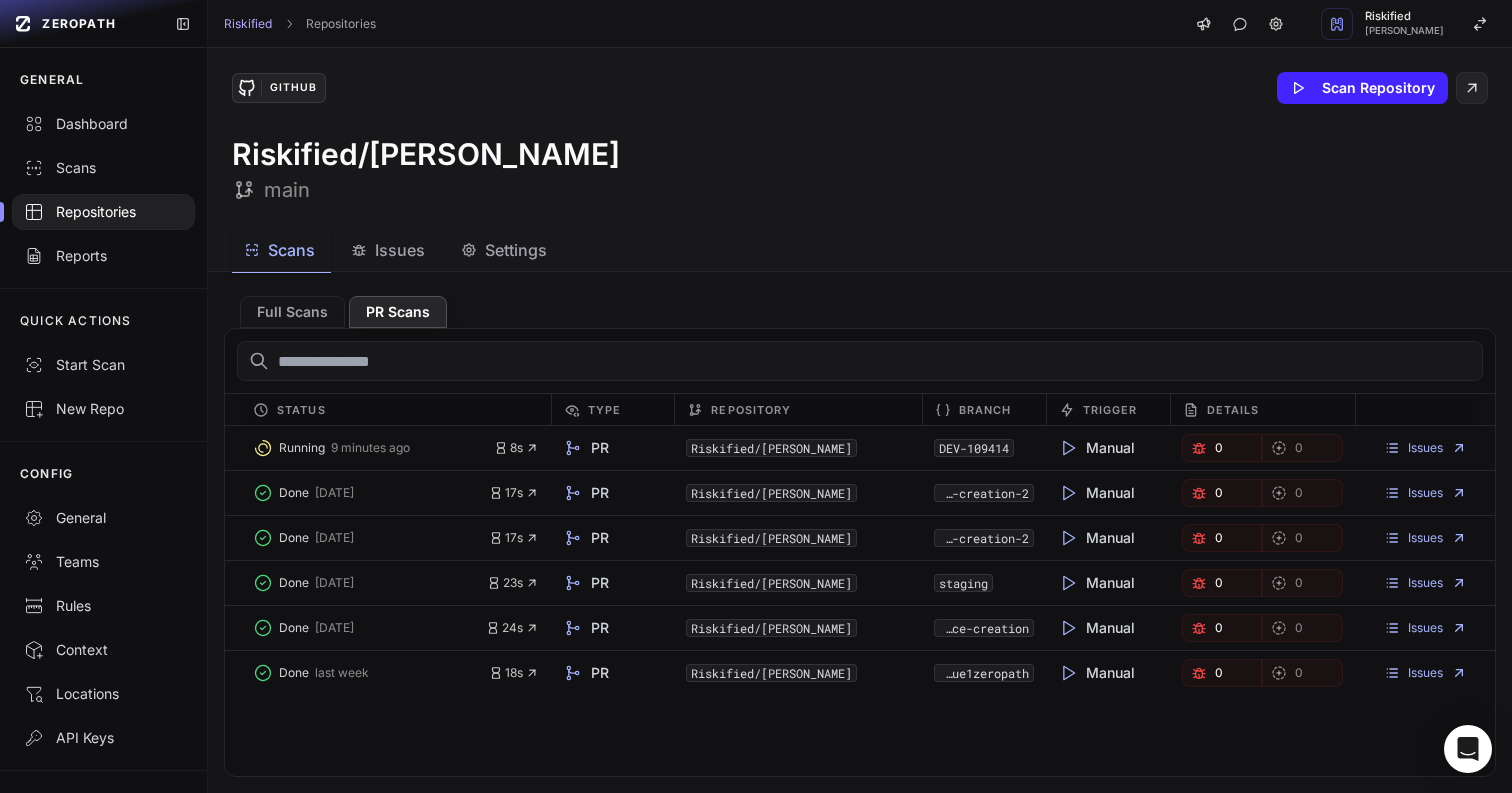click on "Issues" at bounding box center (400, 250) 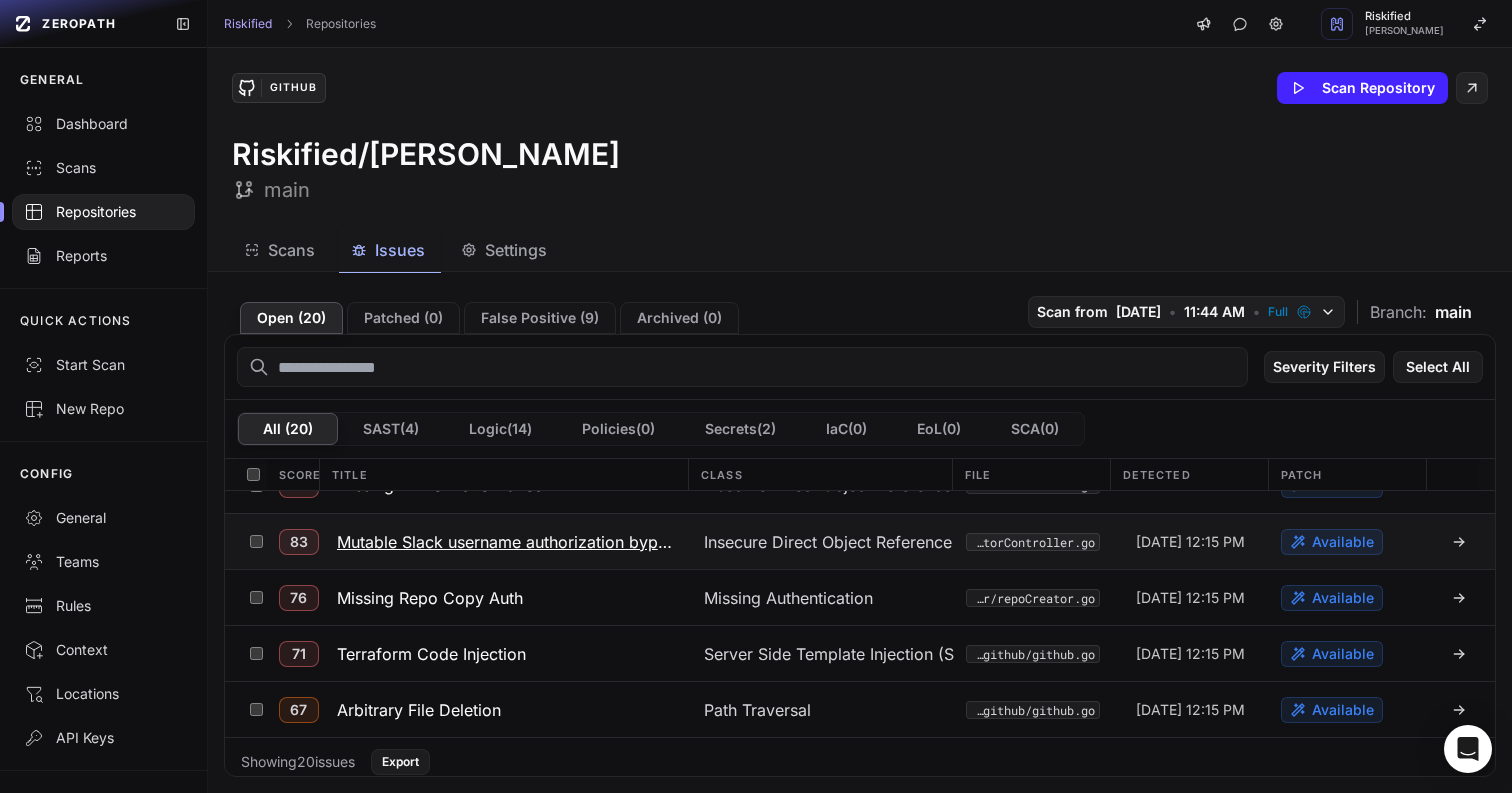 scroll, scrollTop: 0, scrollLeft: 0, axis: both 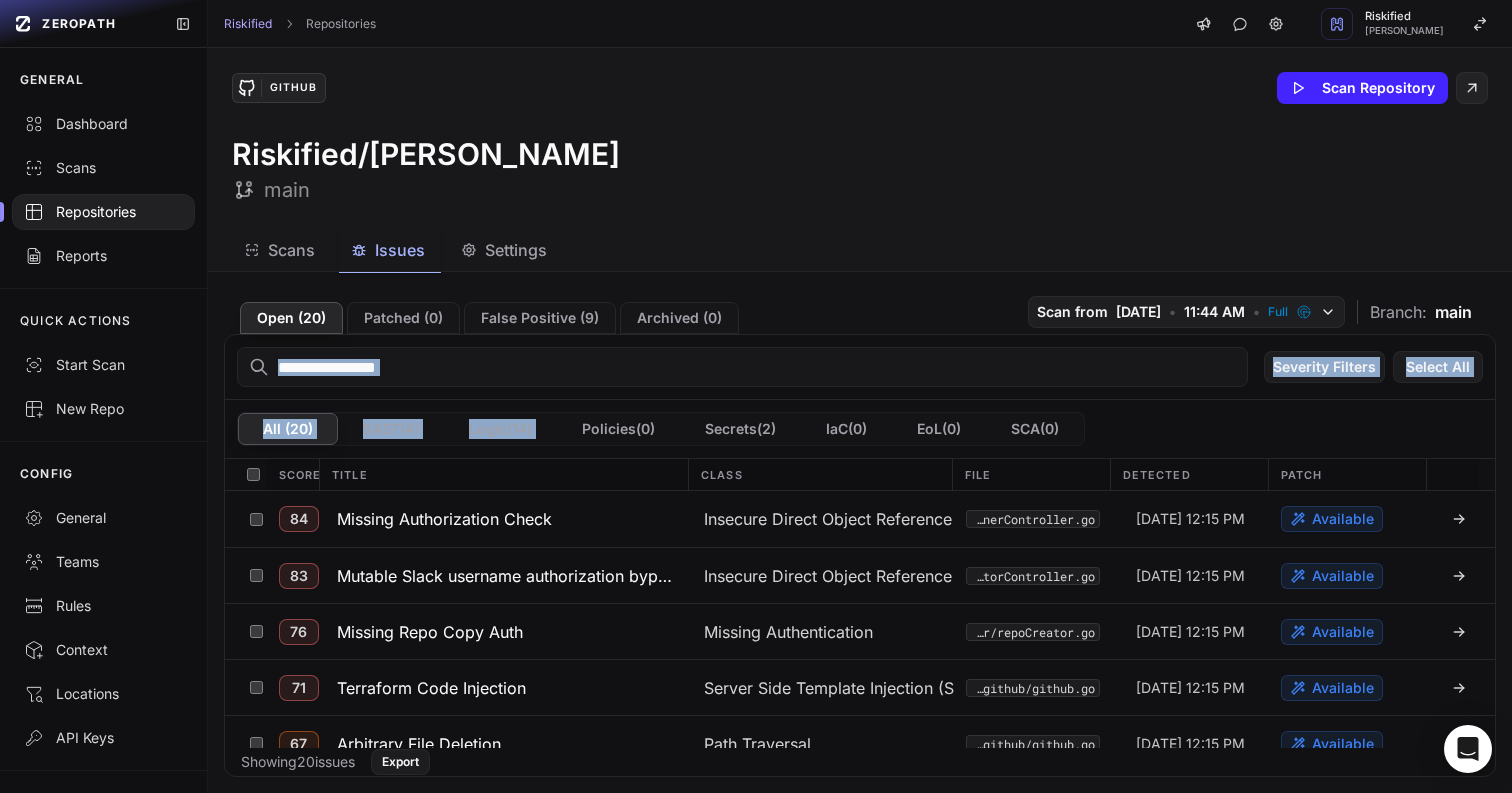 drag, startPoint x: 668, startPoint y: 403, endPoint x: 667, endPoint y: 351, distance: 52.009613 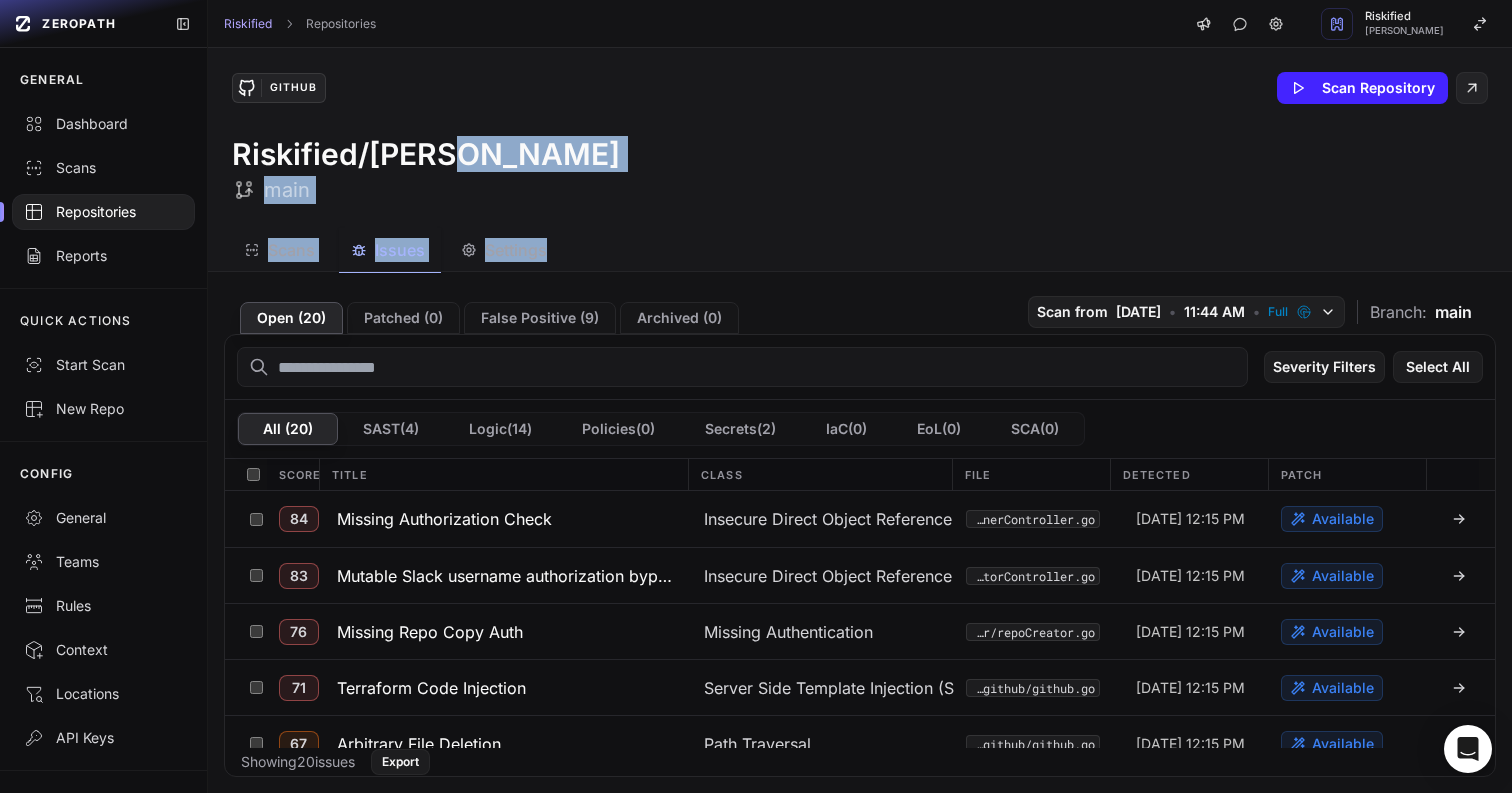 drag, startPoint x: 763, startPoint y: 269, endPoint x: 719, endPoint y: 147, distance: 129.69194 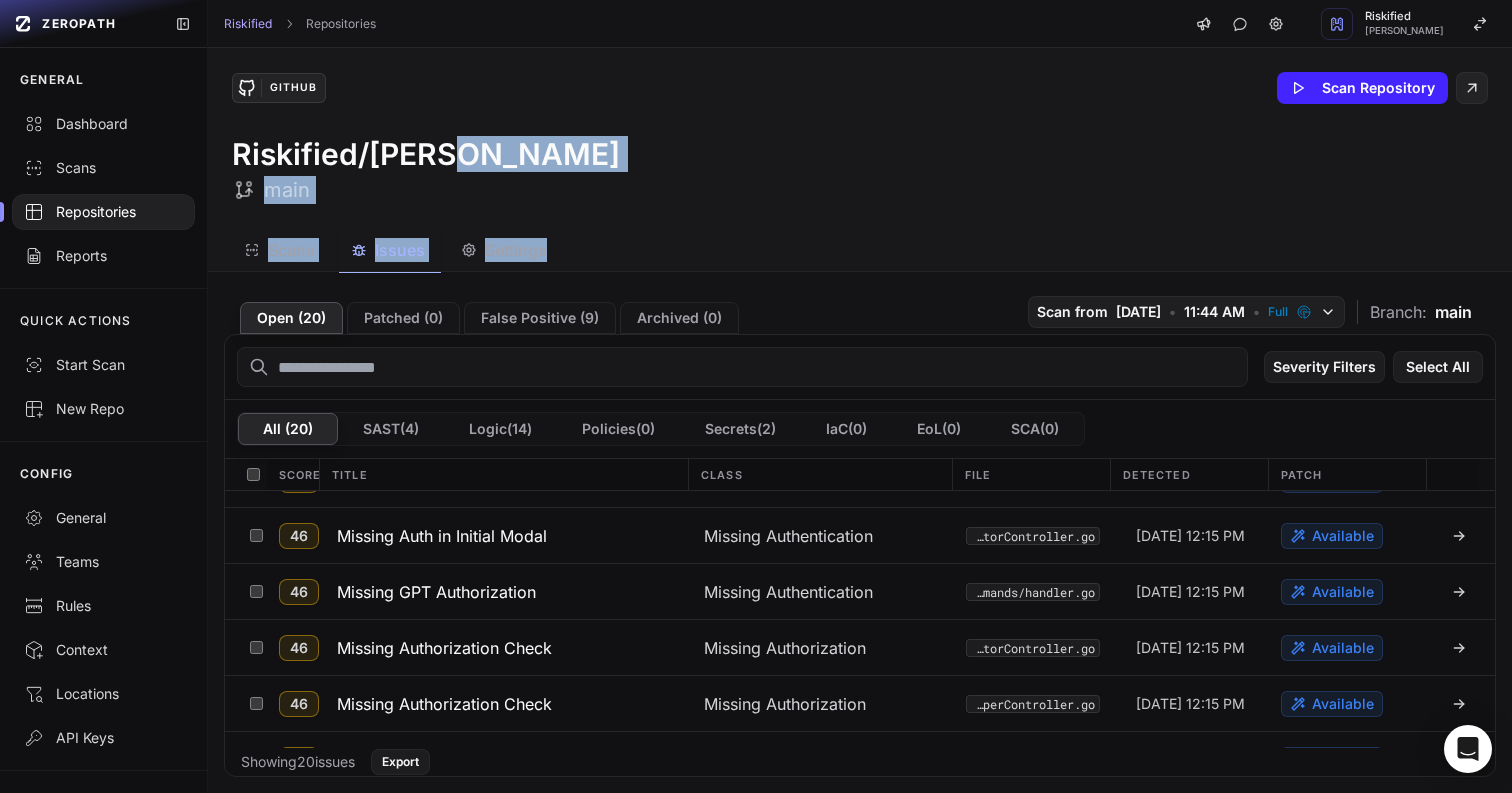 scroll, scrollTop: 863, scrollLeft: 0, axis: vertical 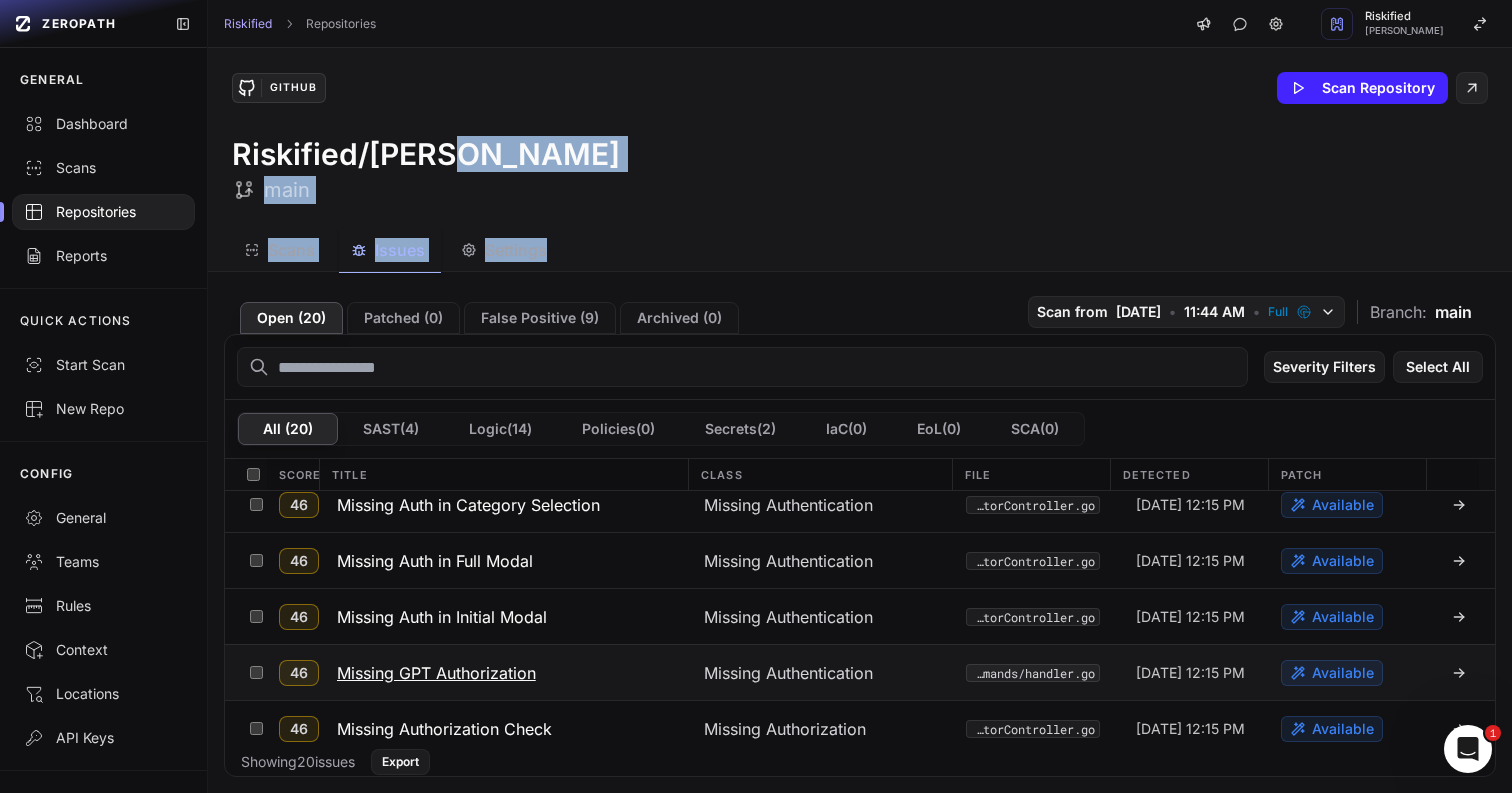 click on "Missing GPT Authorization" at bounding box center [436, 673] 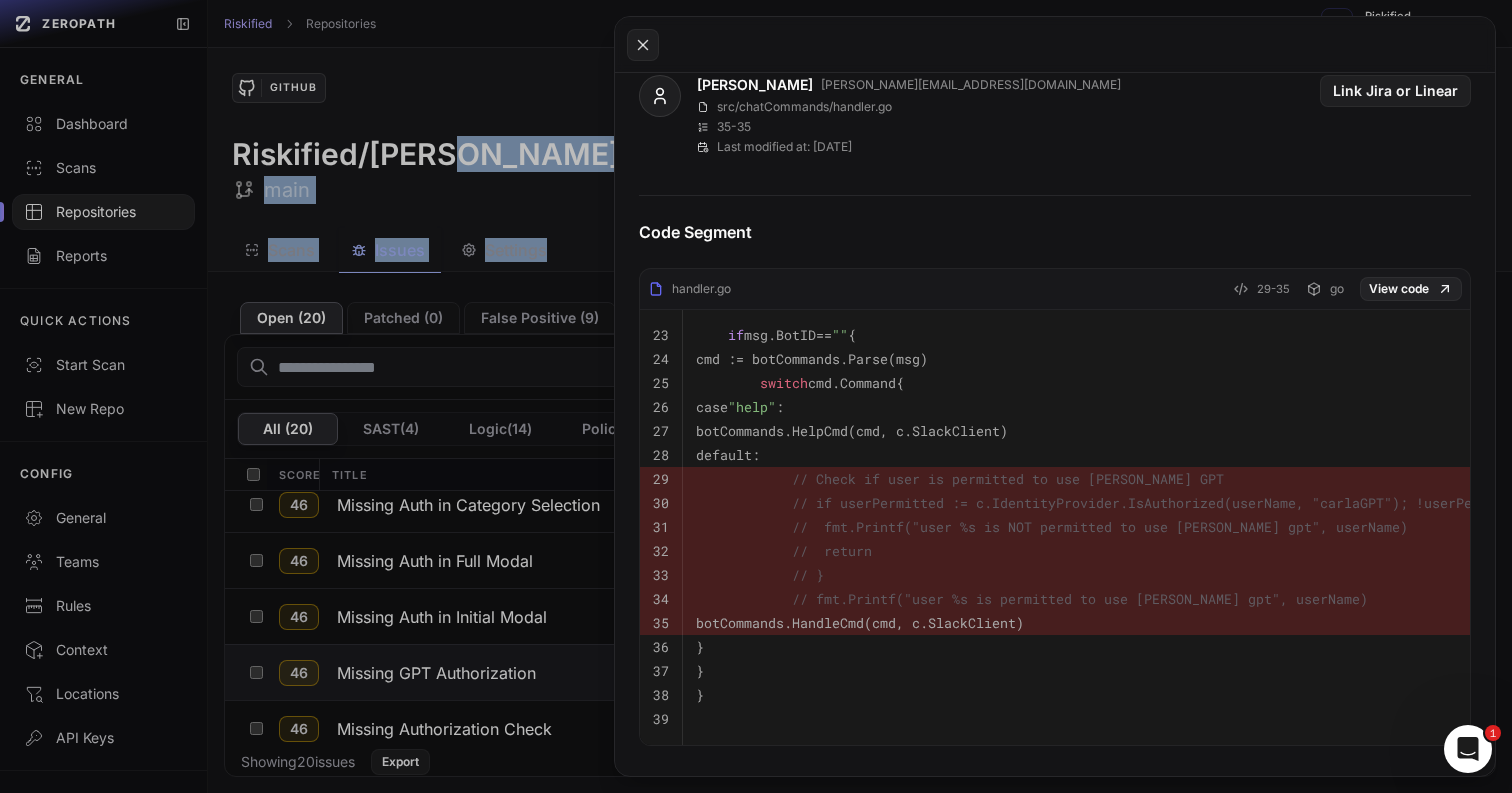 scroll, scrollTop: 817, scrollLeft: 0, axis: vertical 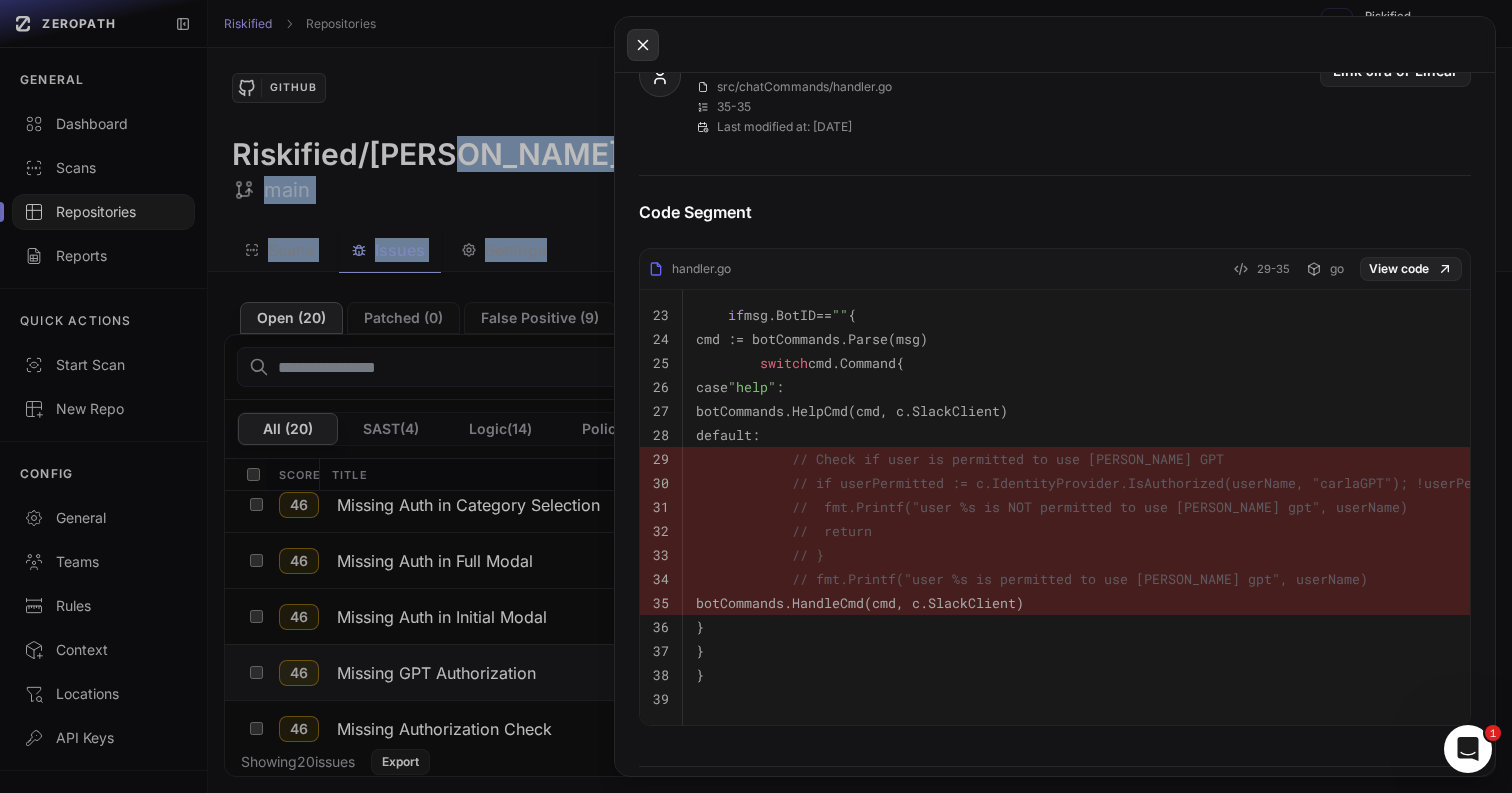 click 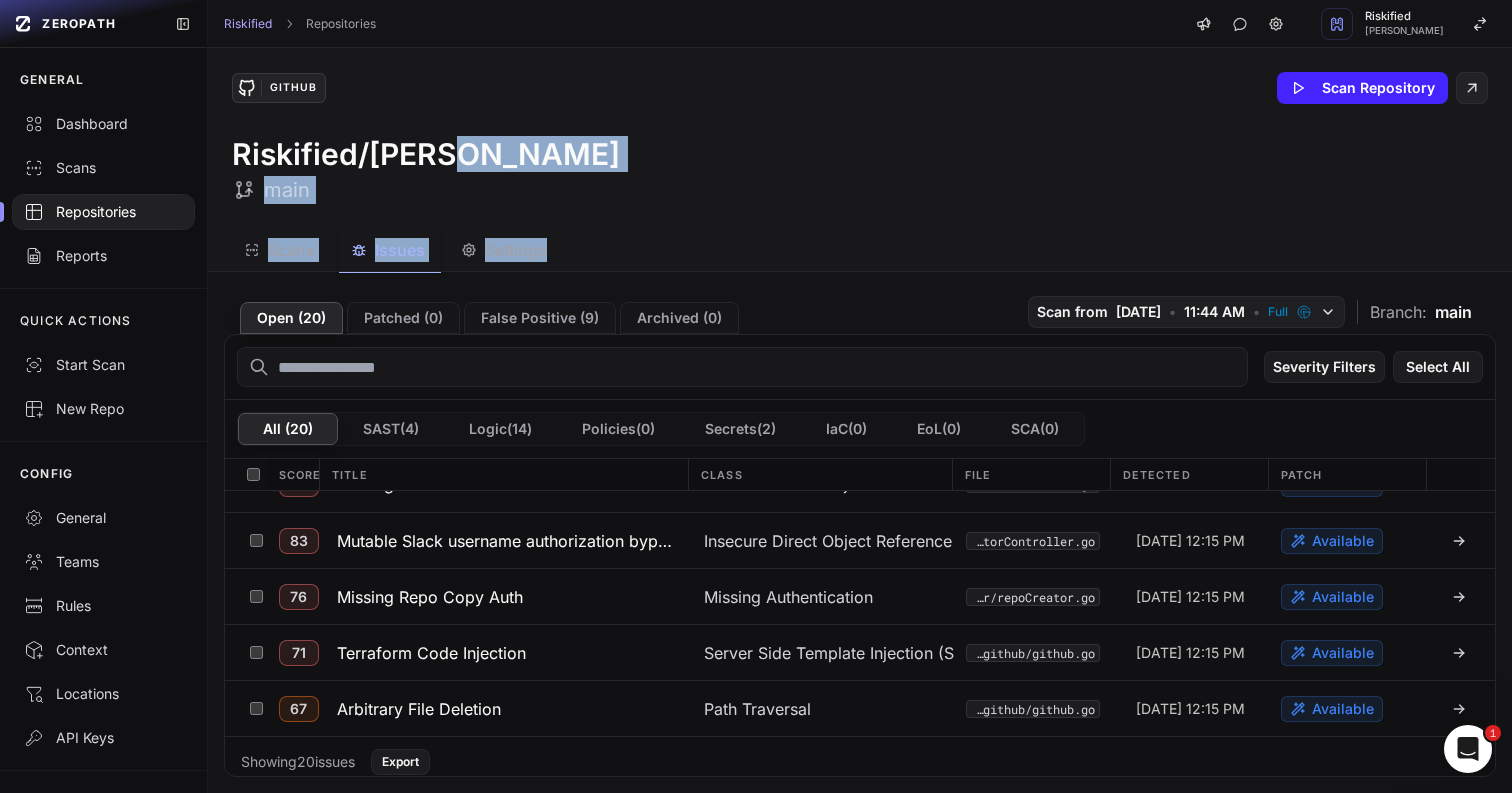 scroll, scrollTop: 0, scrollLeft: 0, axis: both 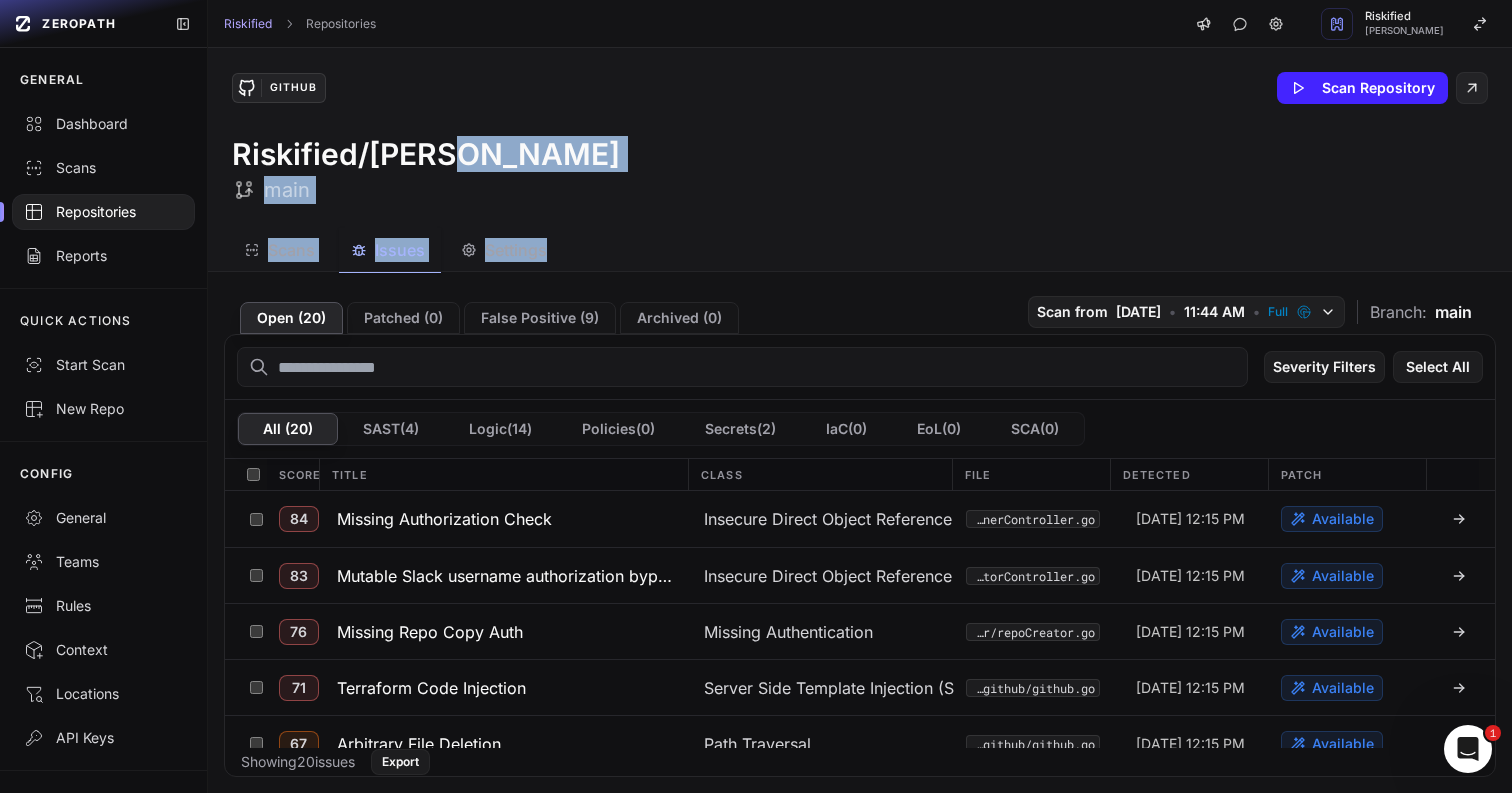 click on "GitHub
Scan Repository     Riskified/[PERSON_NAME]" at bounding box center (860, 138) 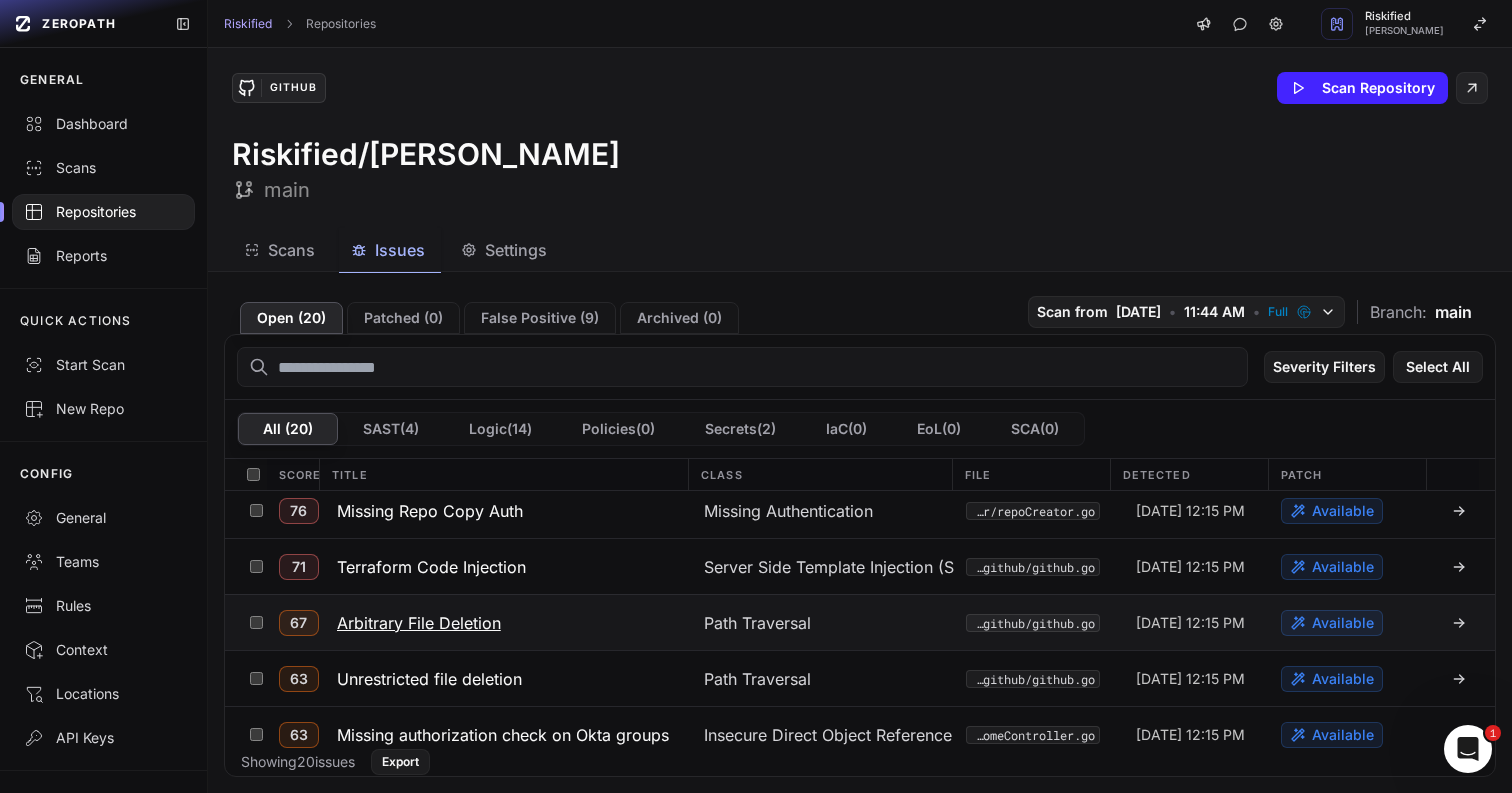 scroll, scrollTop: 117, scrollLeft: 0, axis: vertical 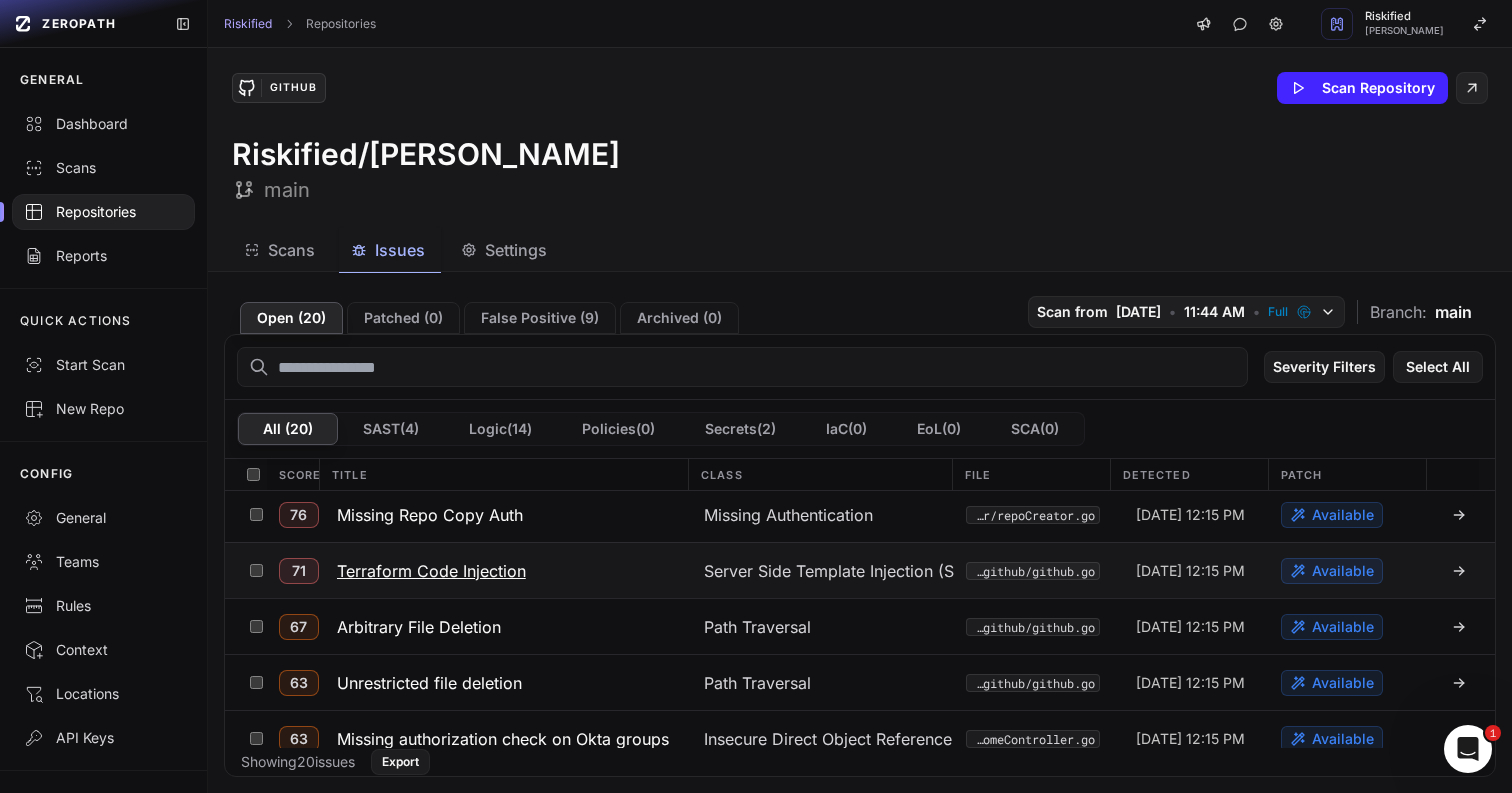 click on "Terraform Code Injection" at bounding box center (431, 571) 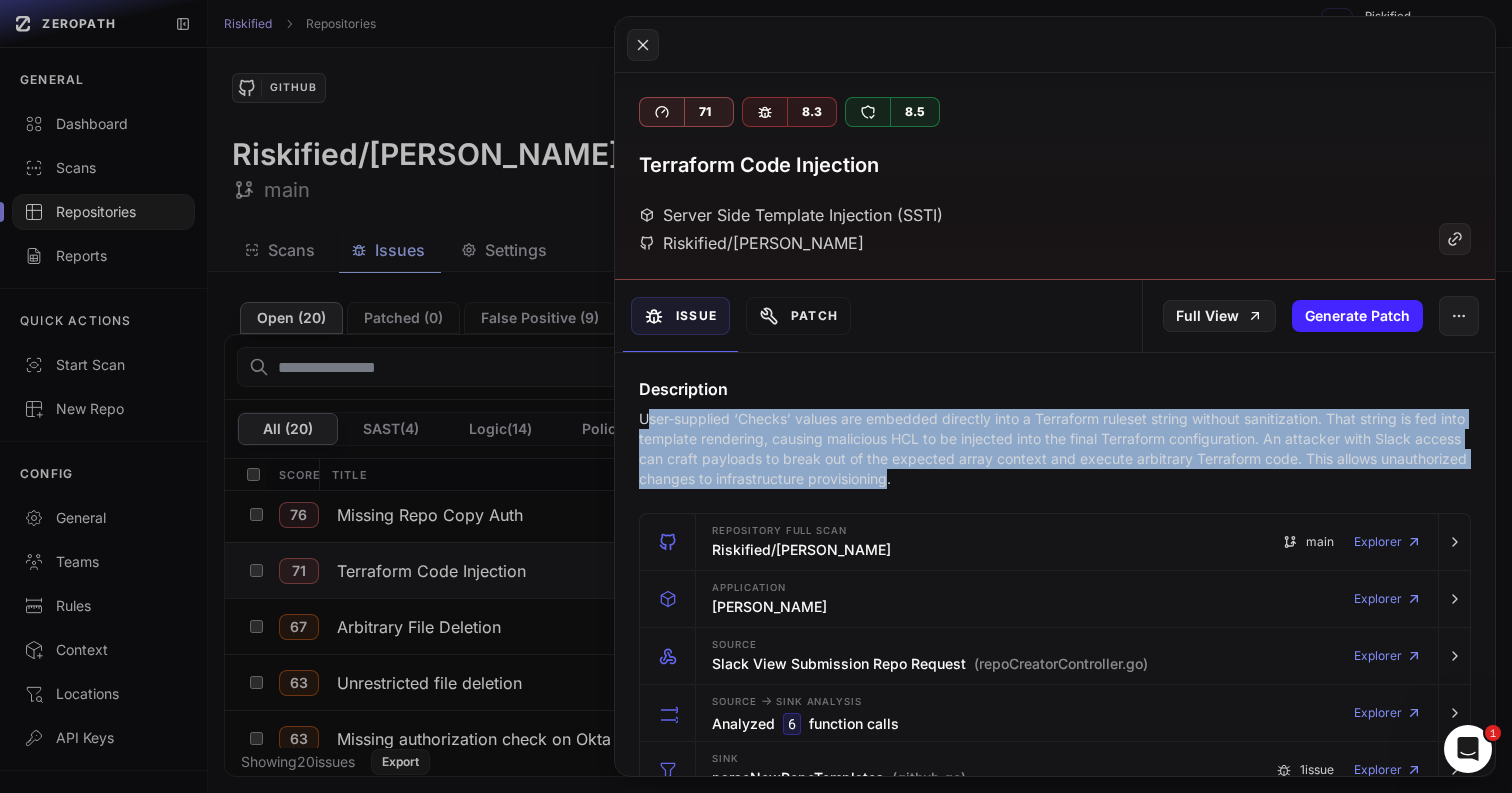 drag, startPoint x: 646, startPoint y: 420, endPoint x: 980, endPoint y: 470, distance: 337.72177 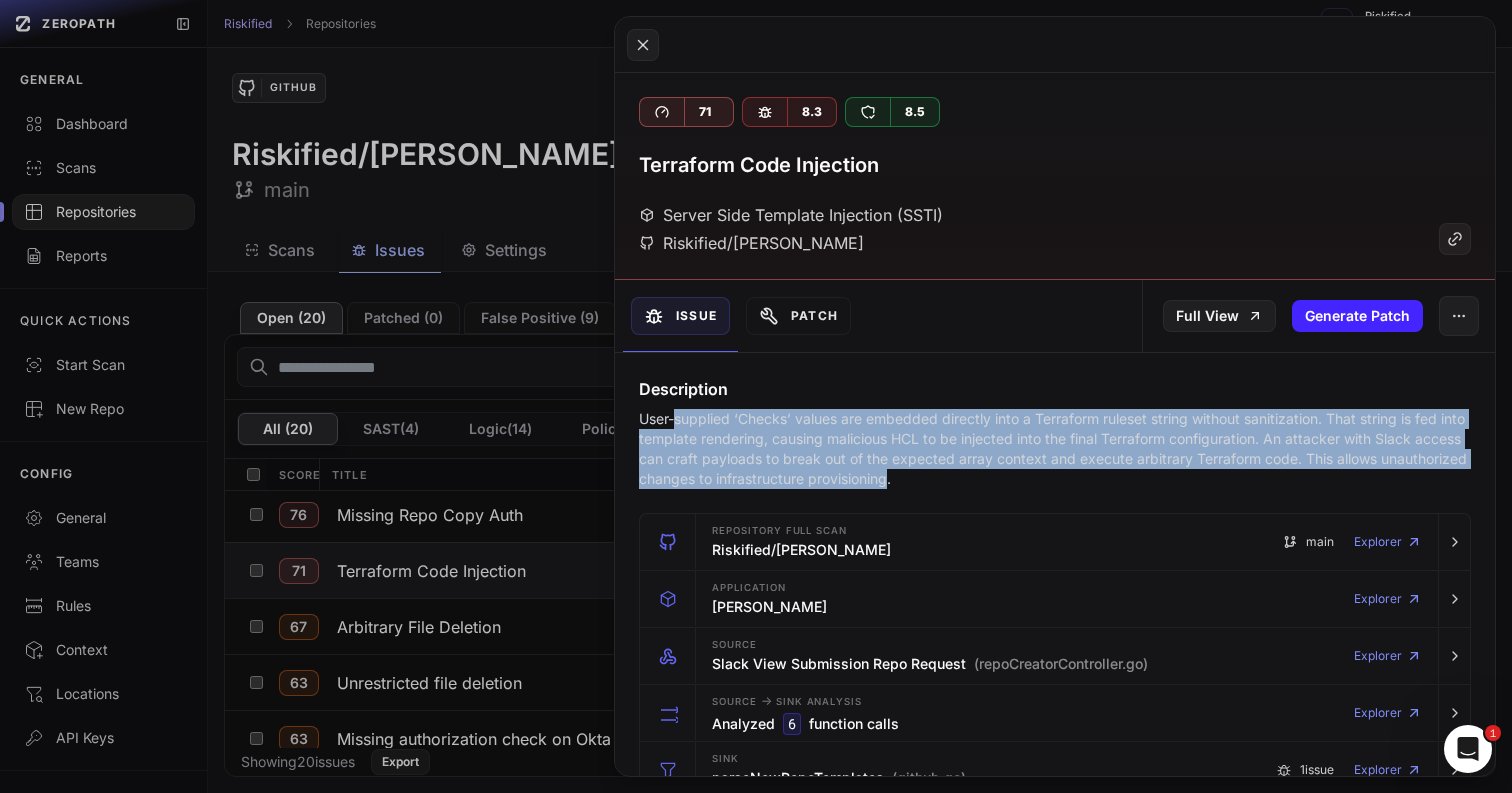 drag, startPoint x: 980, startPoint y: 470, endPoint x: 675, endPoint y: 417, distance: 309.57068 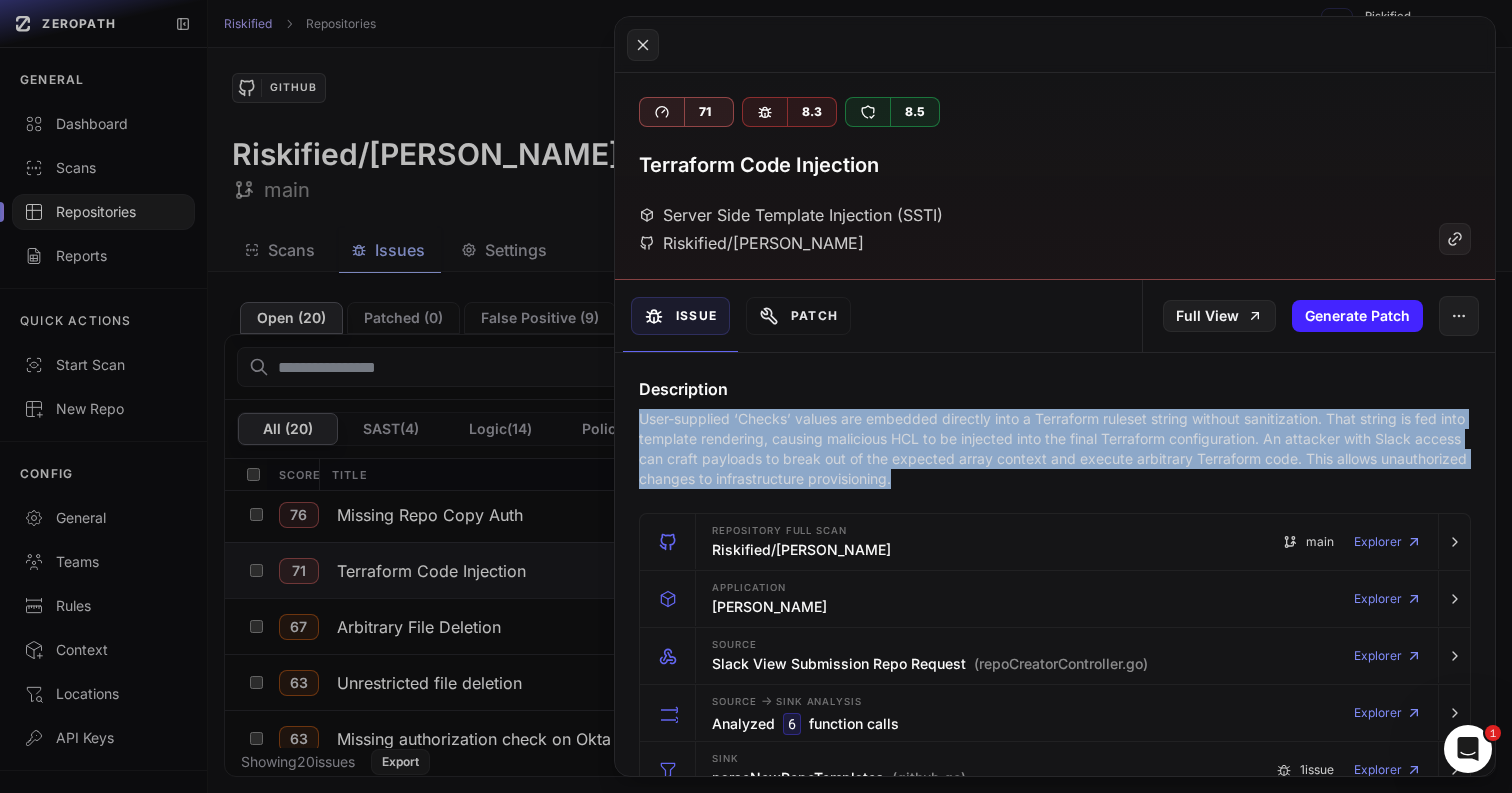 drag, startPoint x: 636, startPoint y: 418, endPoint x: 1032, endPoint y: 485, distance: 401.62793 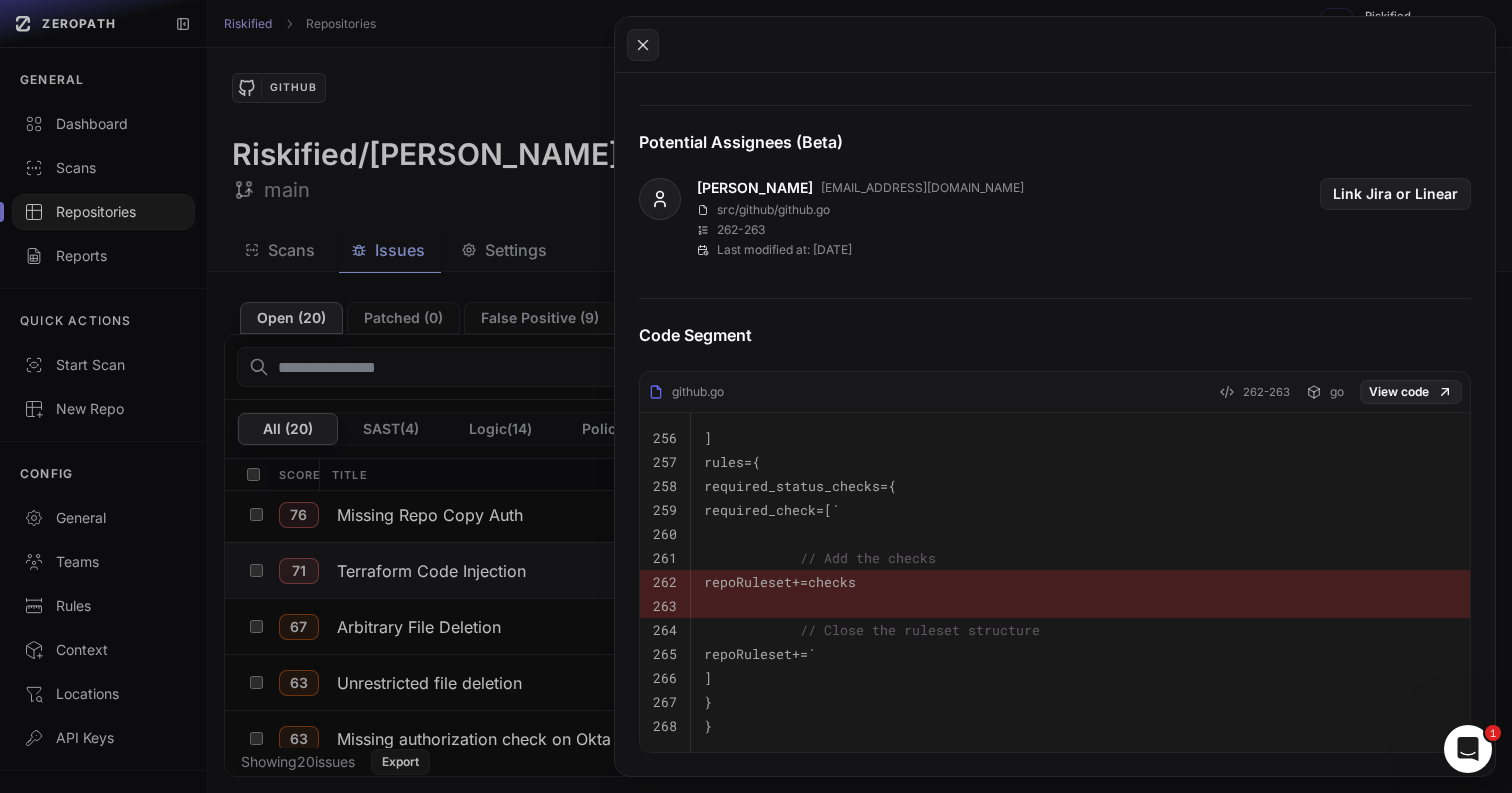 scroll, scrollTop: 737, scrollLeft: 0, axis: vertical 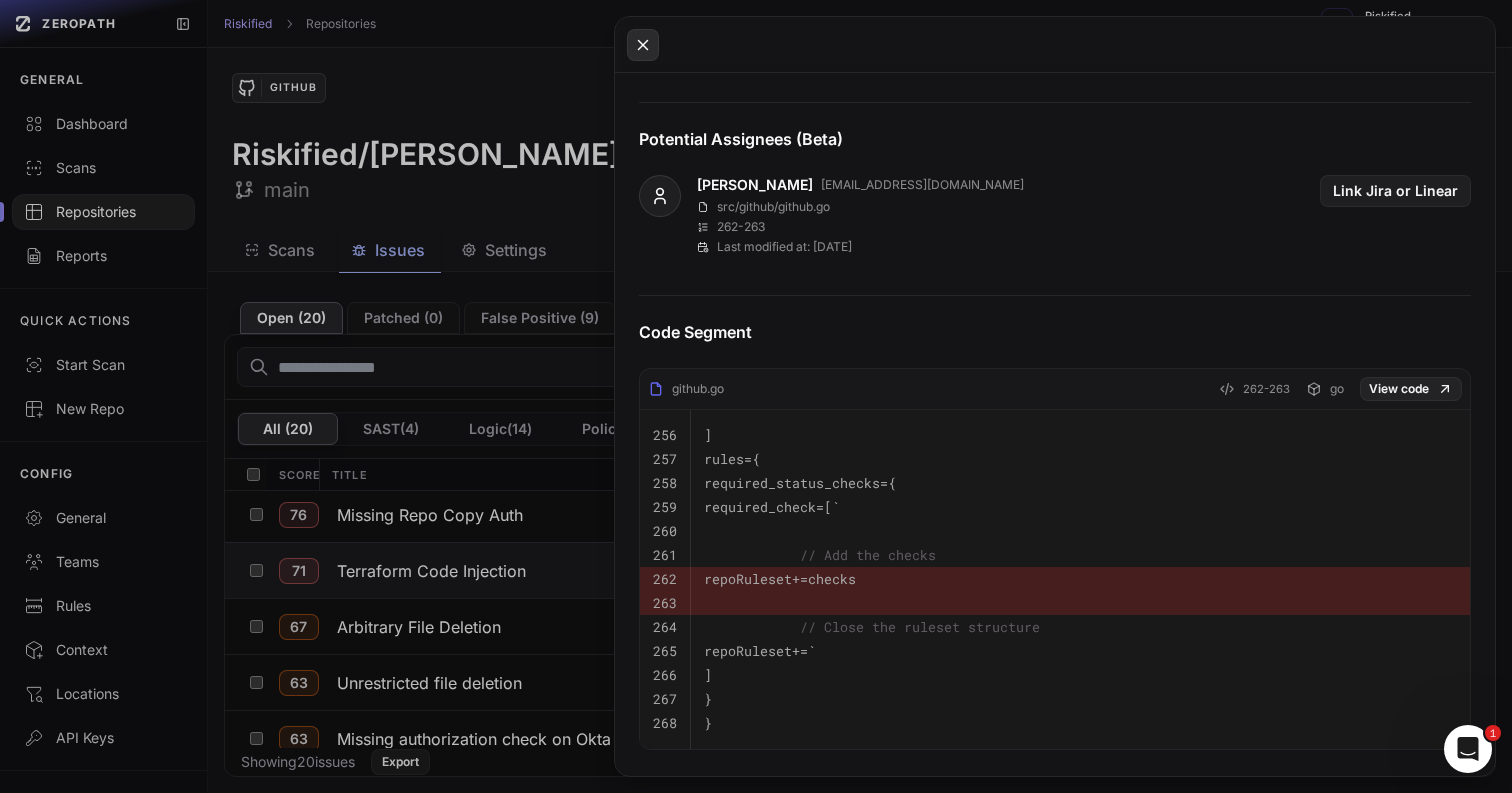 click 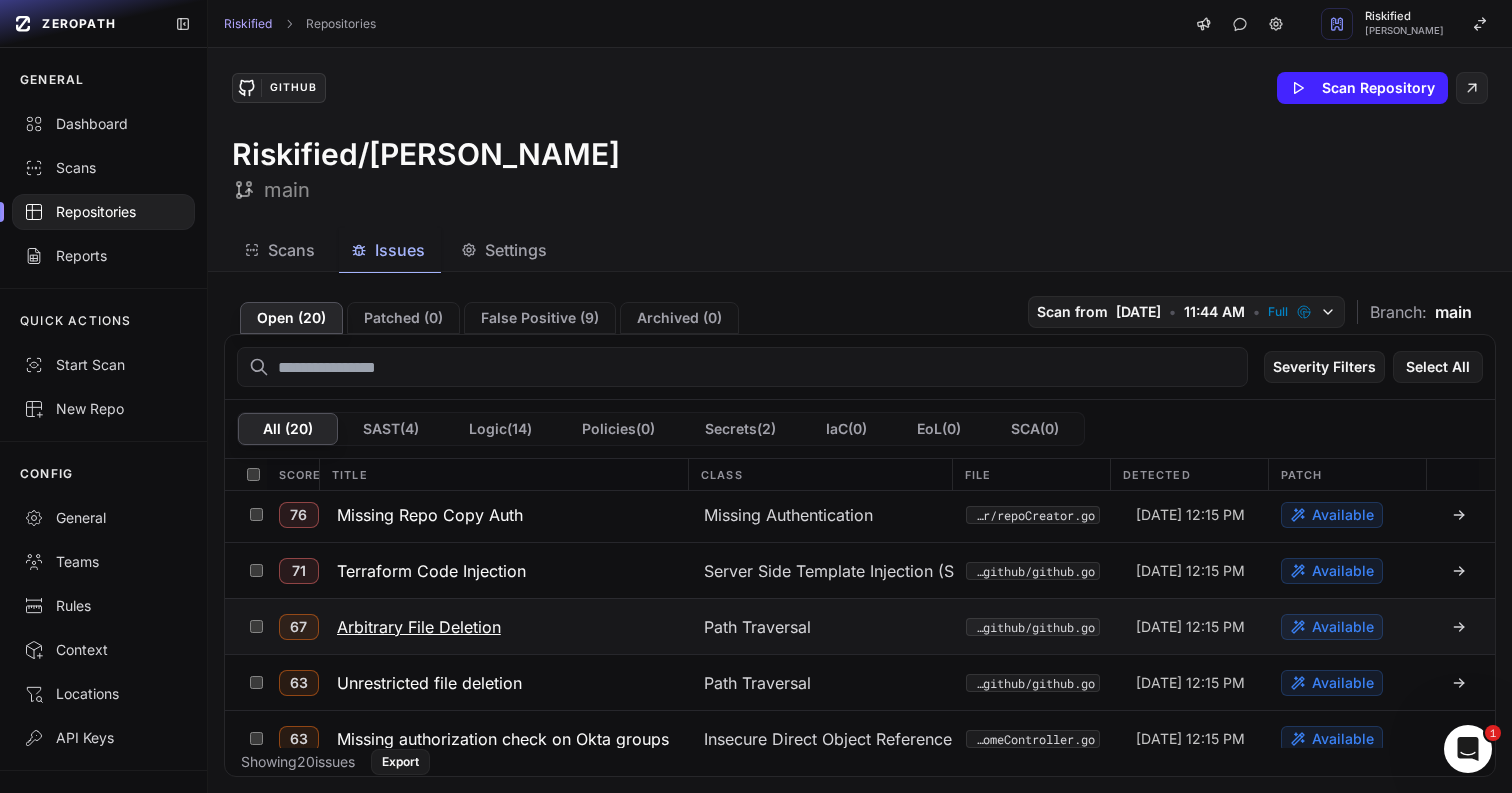 scroll, scrollTop: 0, scrollLeft: 0, axis: both 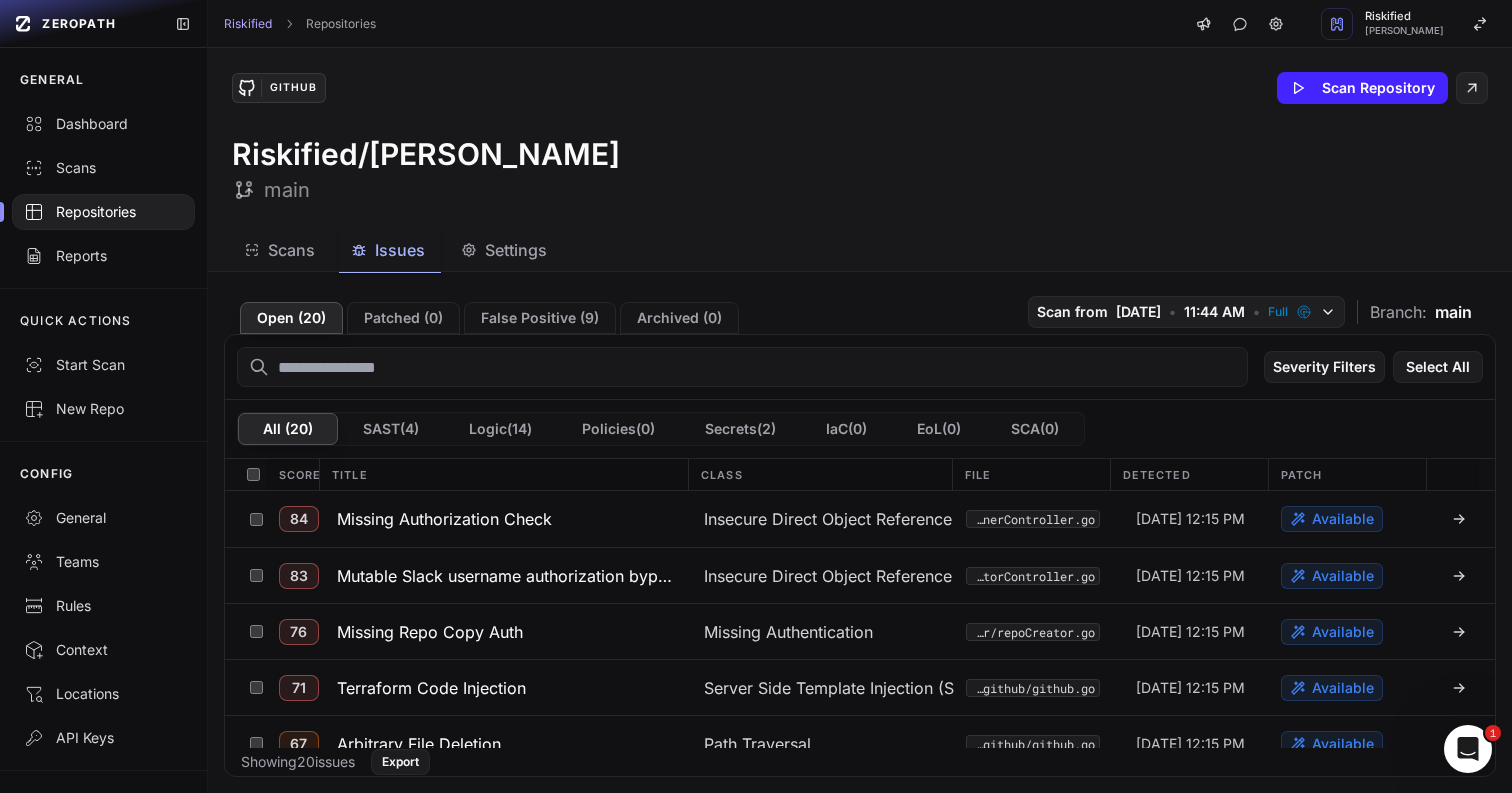 click on "Scans" at bounding box center (279, 250) 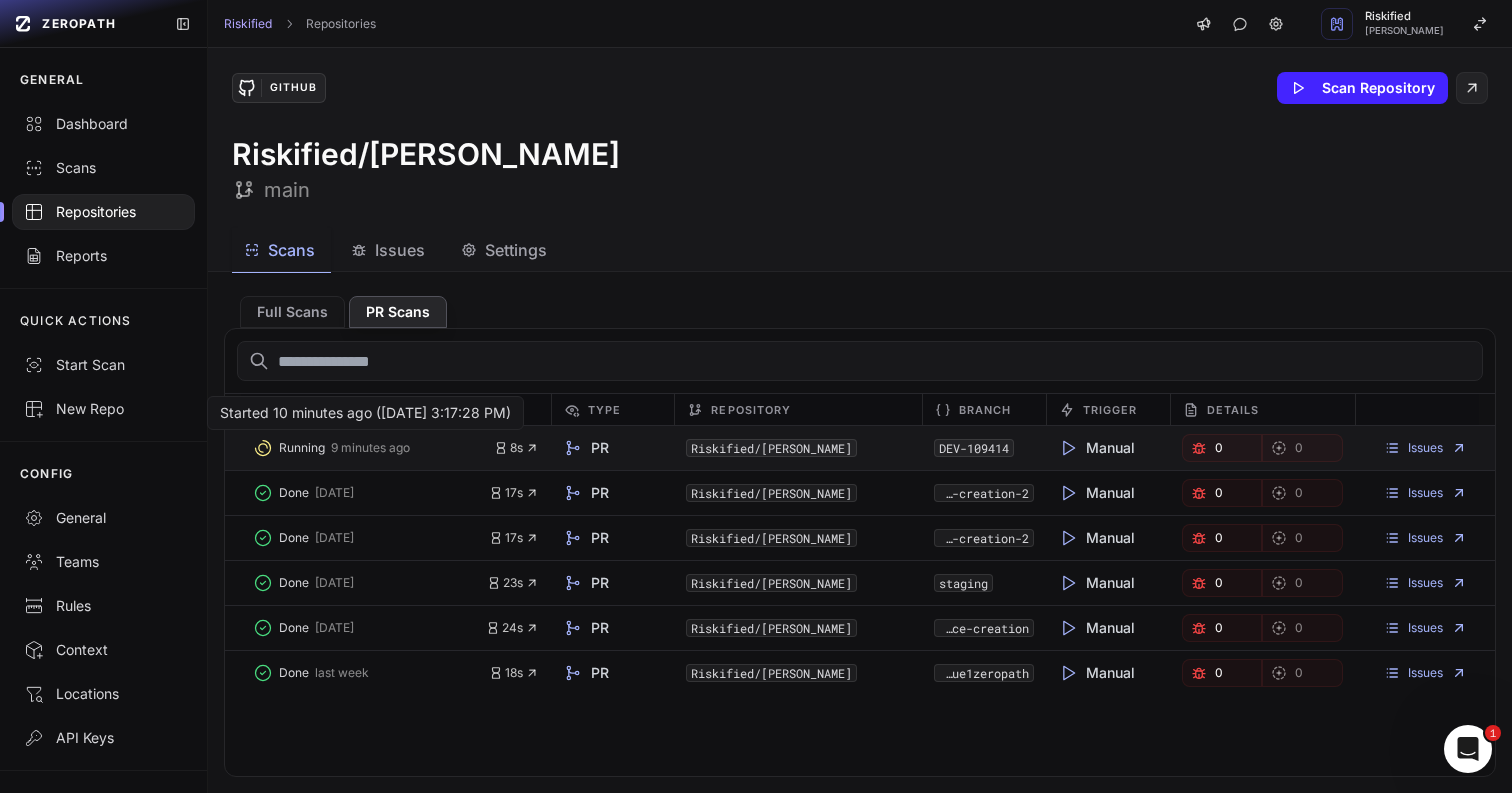 click on "Running" at bounding box center (302, 448) 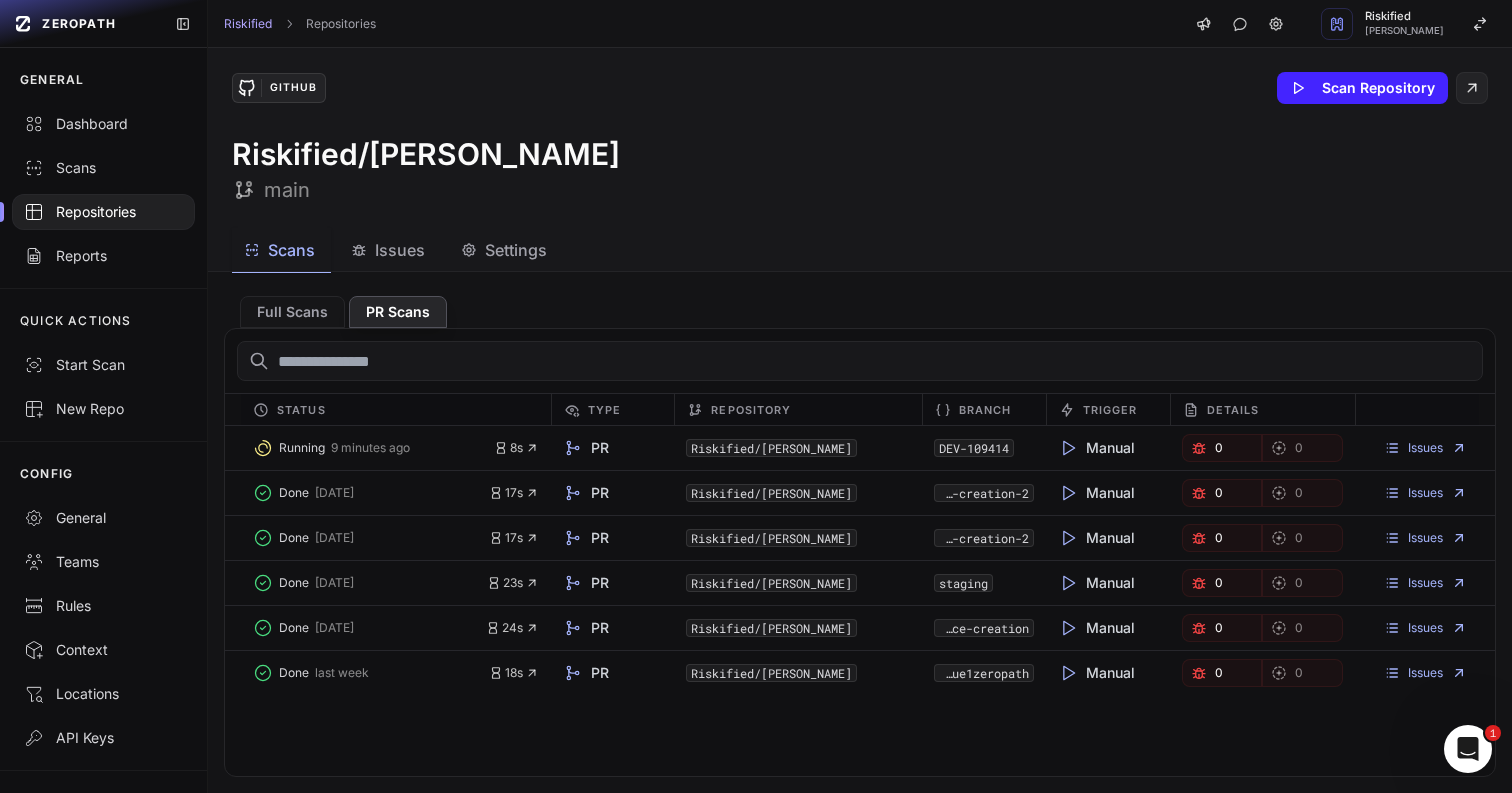 click 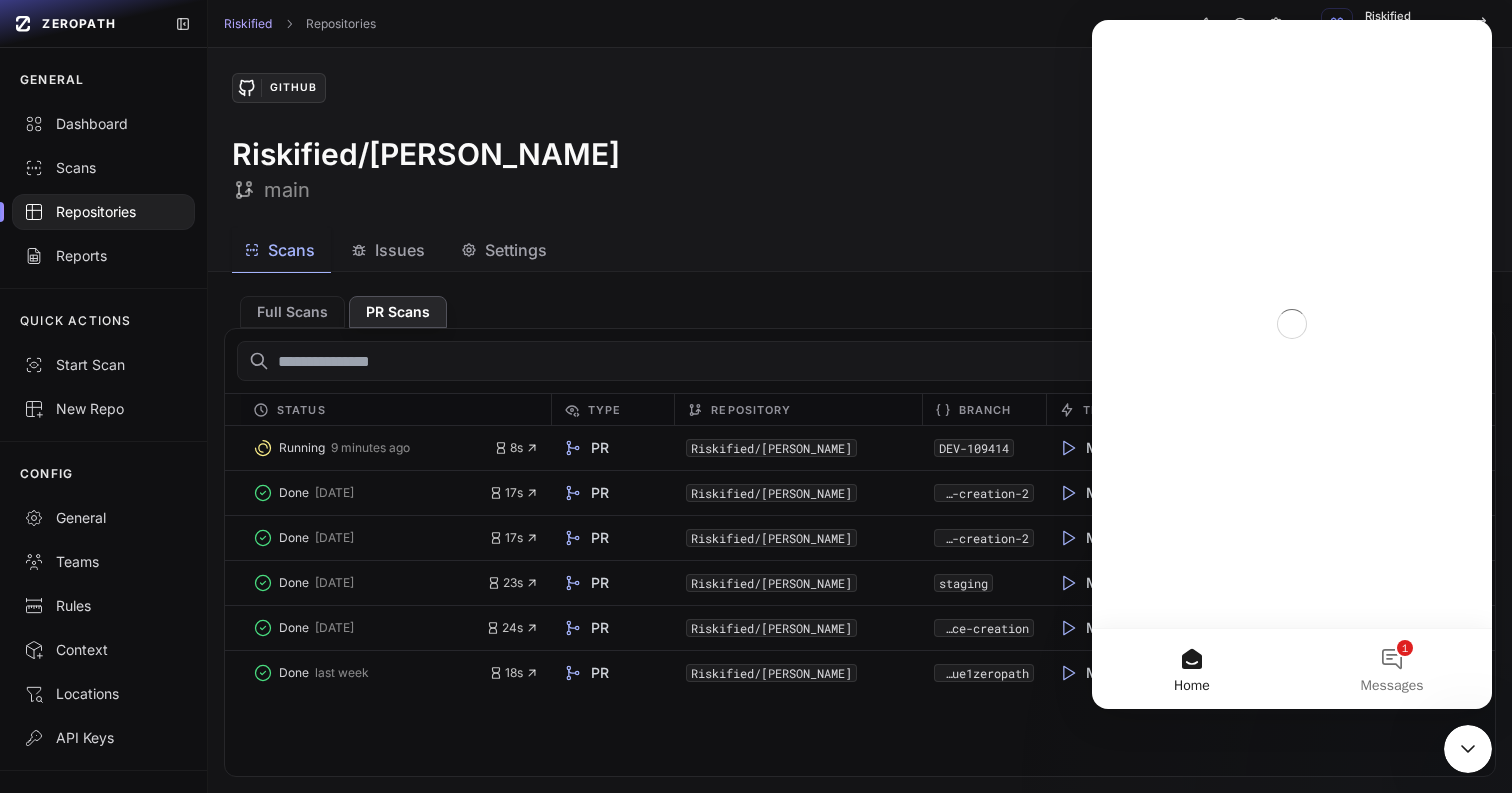 scroll, scrollTop: 0, scrollLeft: 0, axis: both 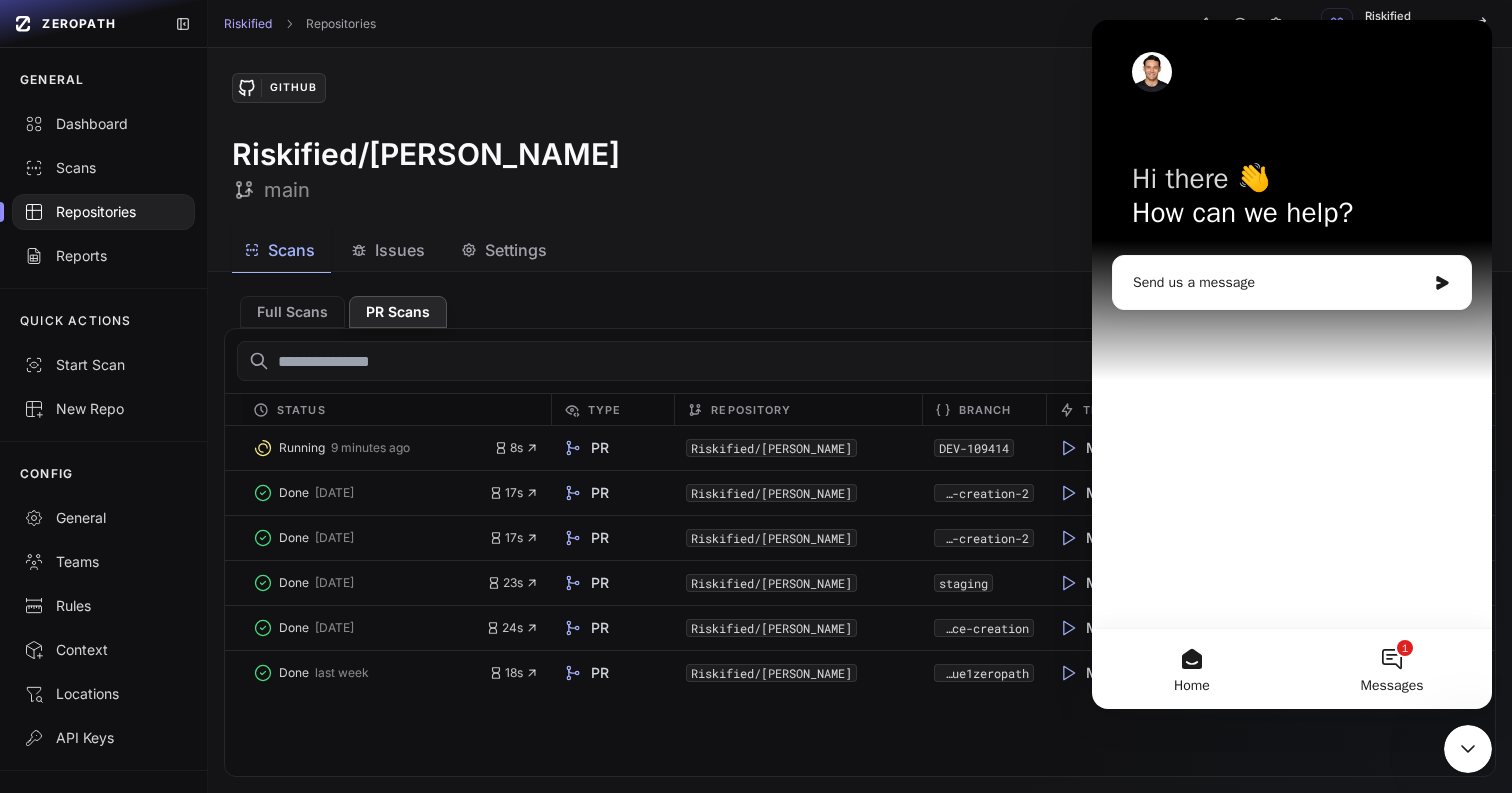 click on "1 Messages" at bounding box center (1392, 669) 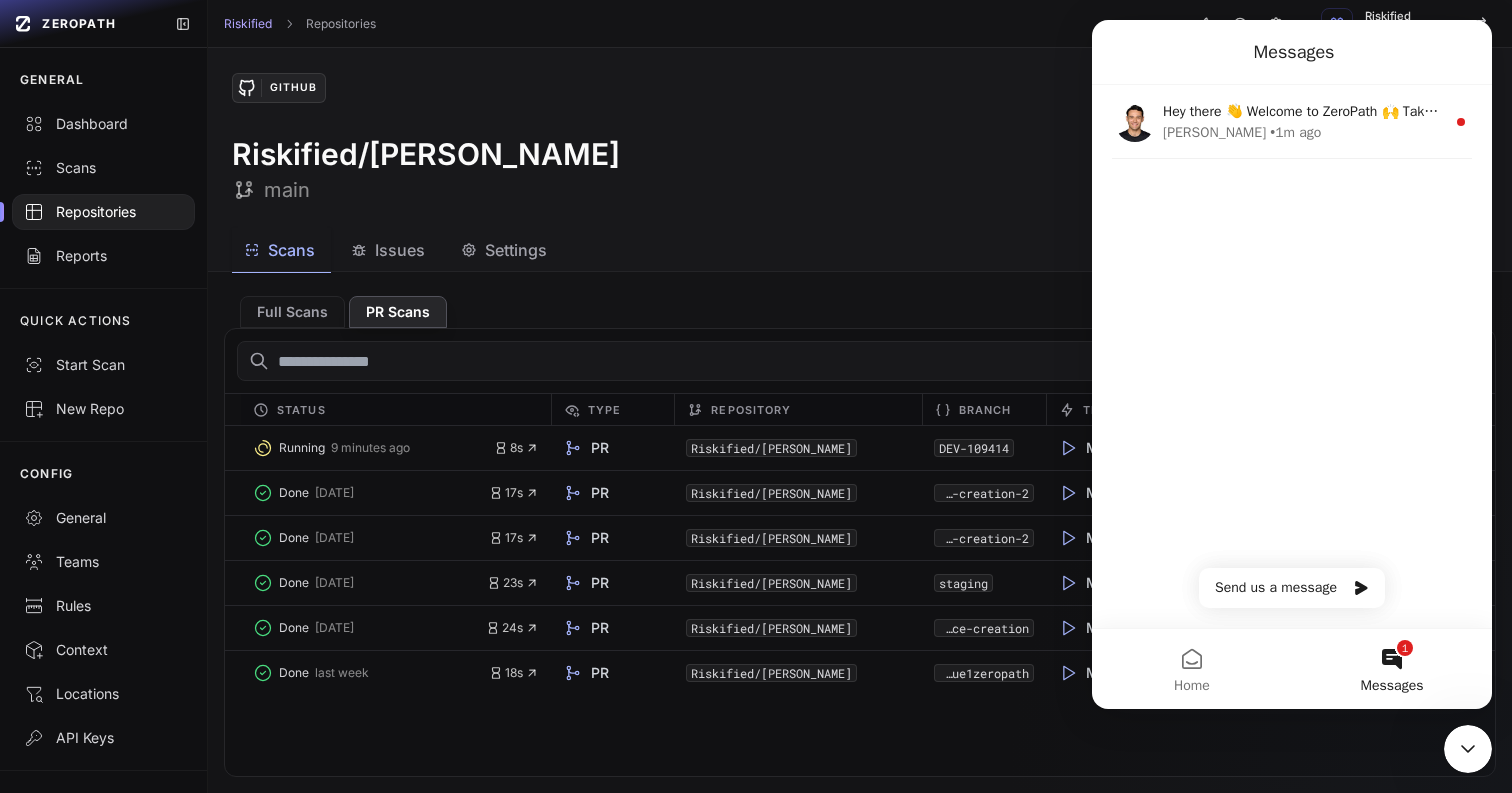 click on "Riskified/[PERSON_NAME]" at bounding box center (860, 170) 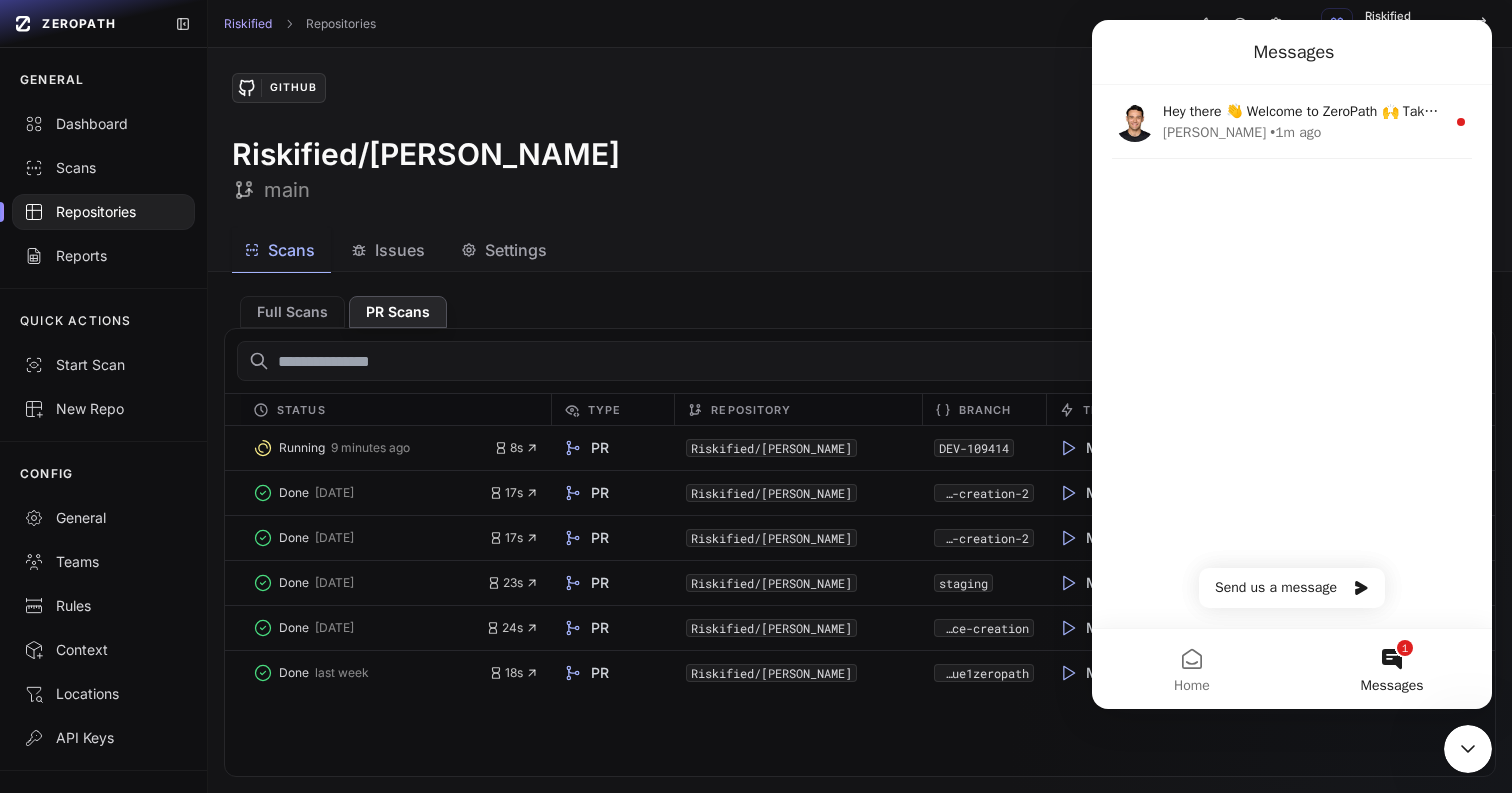 click on "1 Messages" at bounding box center [1392, 669] 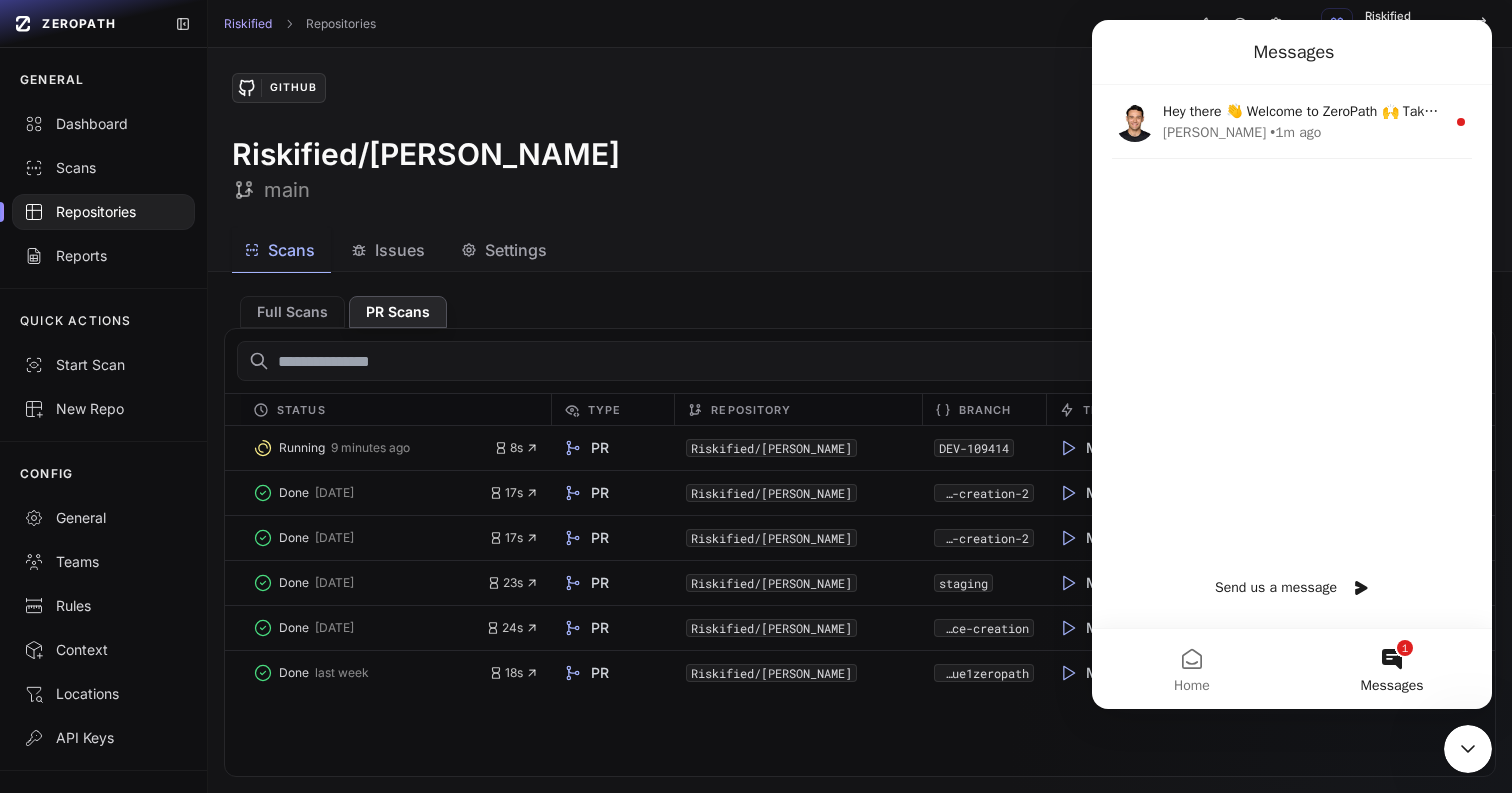 click on "Send us a message" at bounding box center (1292, 588) 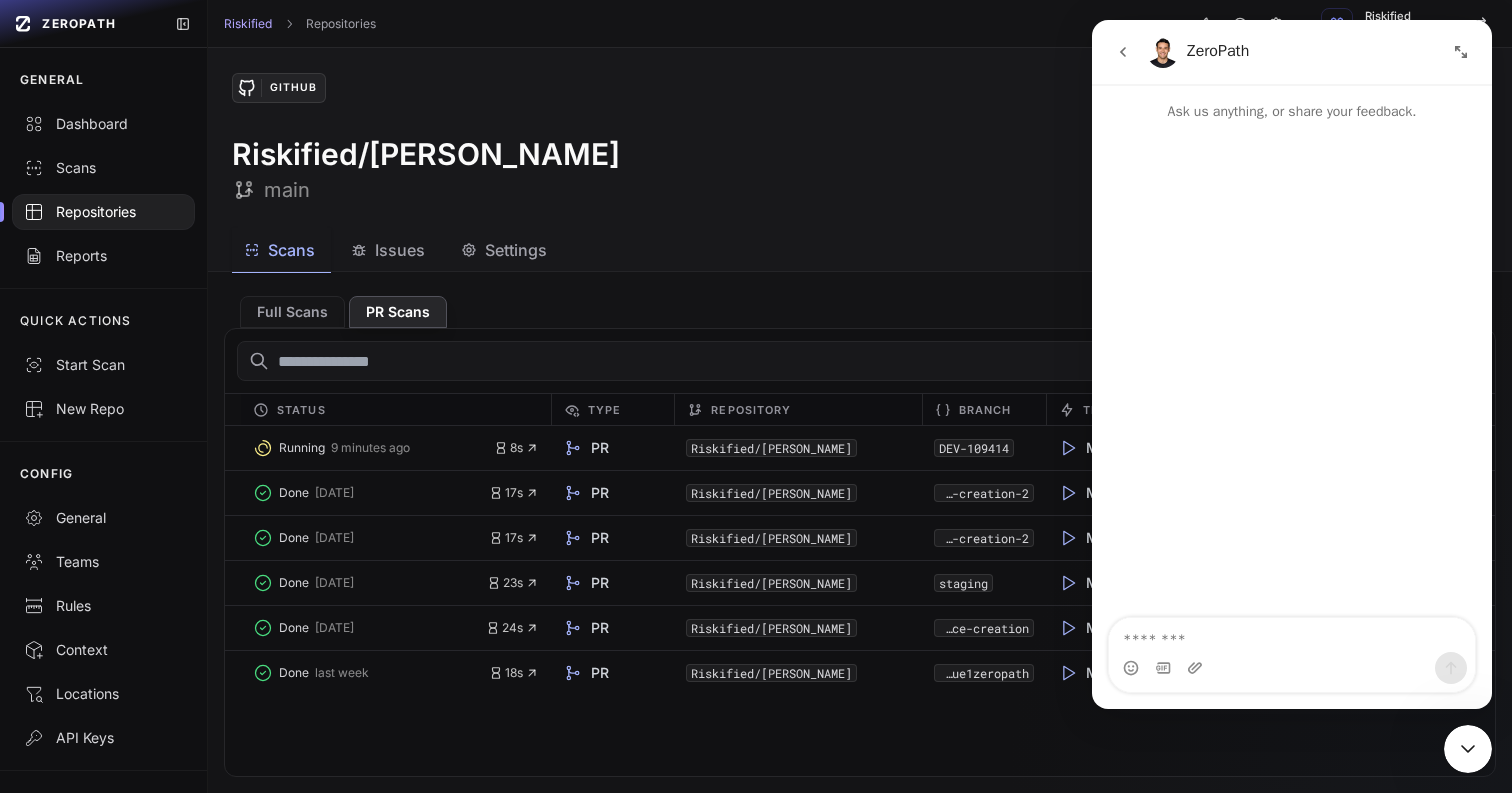 click at bounding box center (1123, 52) 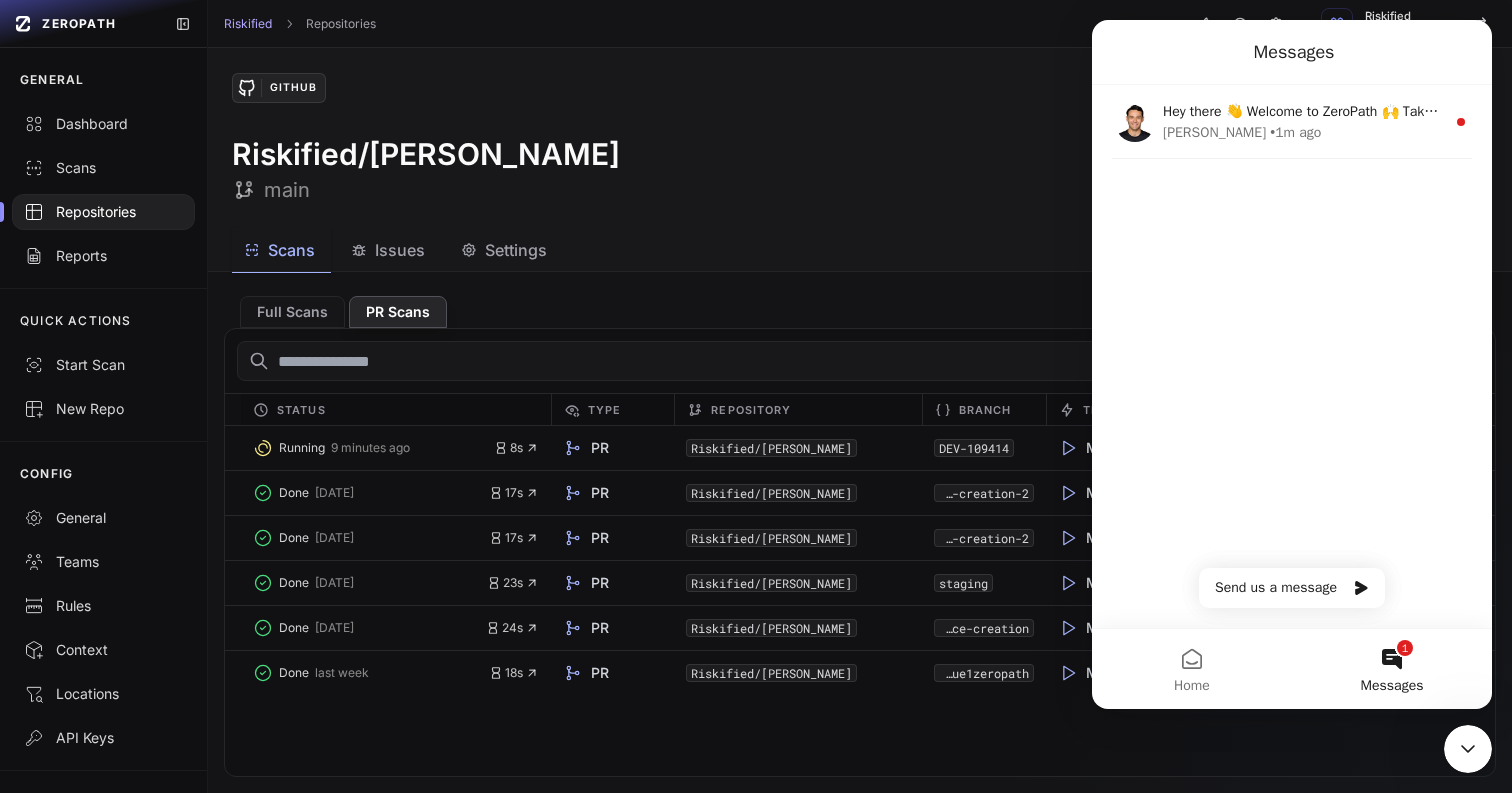 click on "GitHub
Scan Repository" at bounding box center (860, 88) 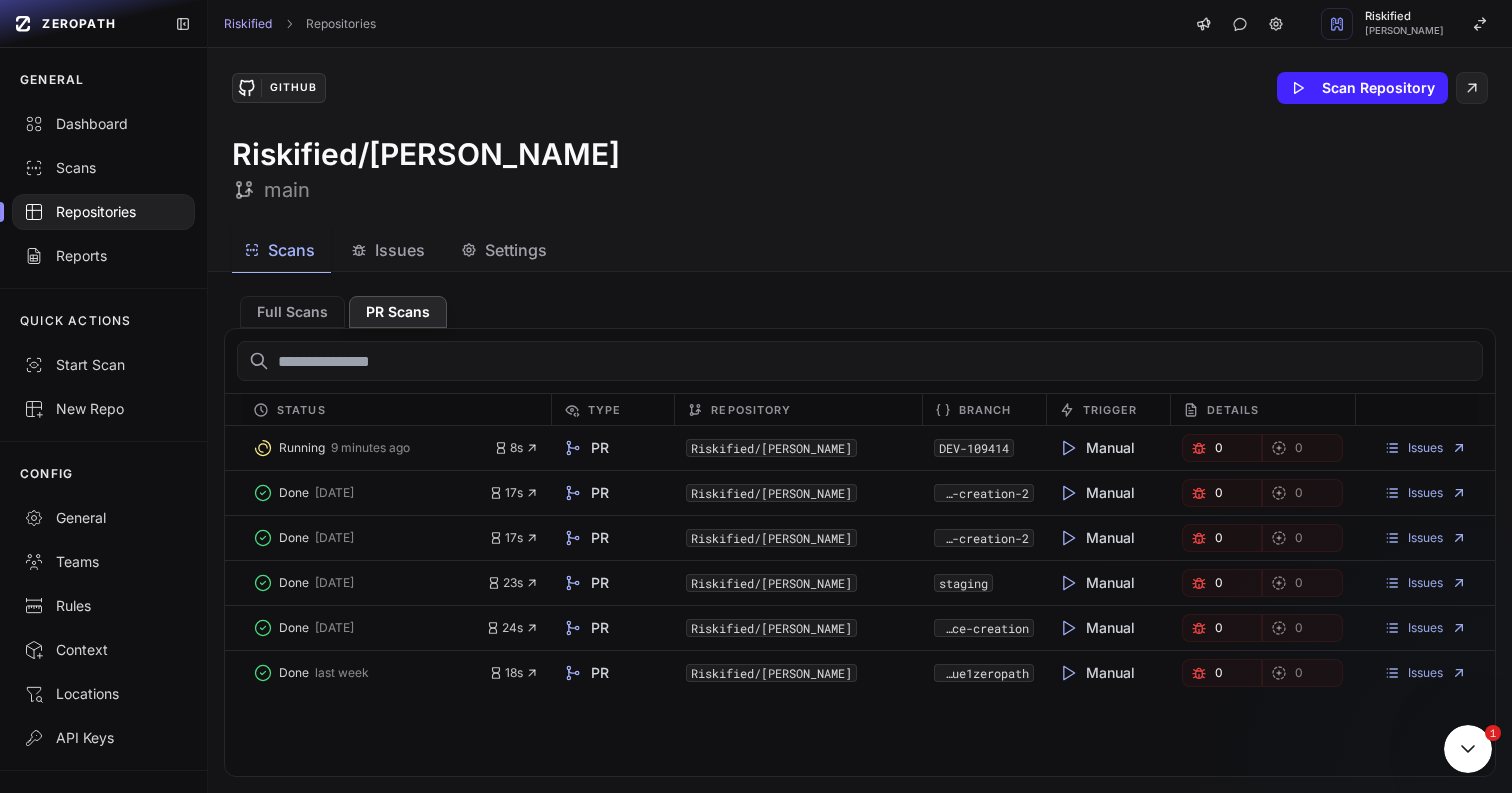 scroll, scrollTop: 0, scrollLeft: 0, axis: both 